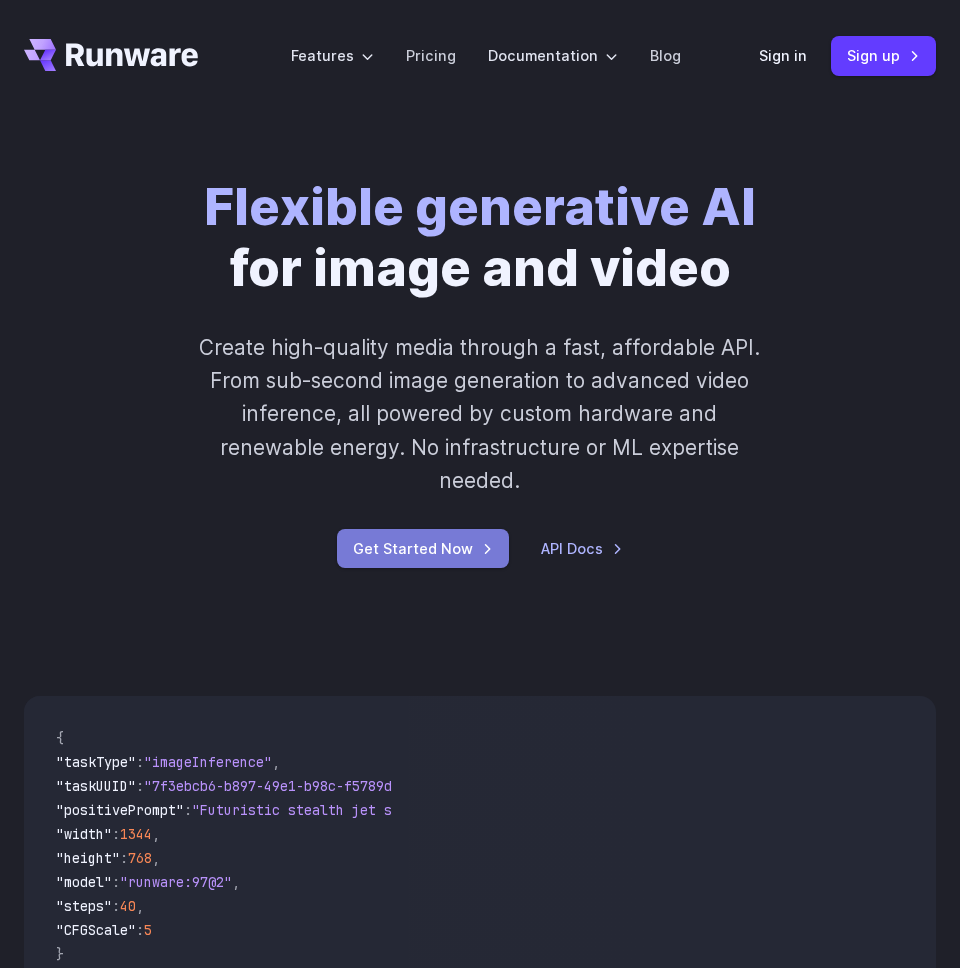 scroll, scrollTop: 0, scrollLeft: 0, axis: both 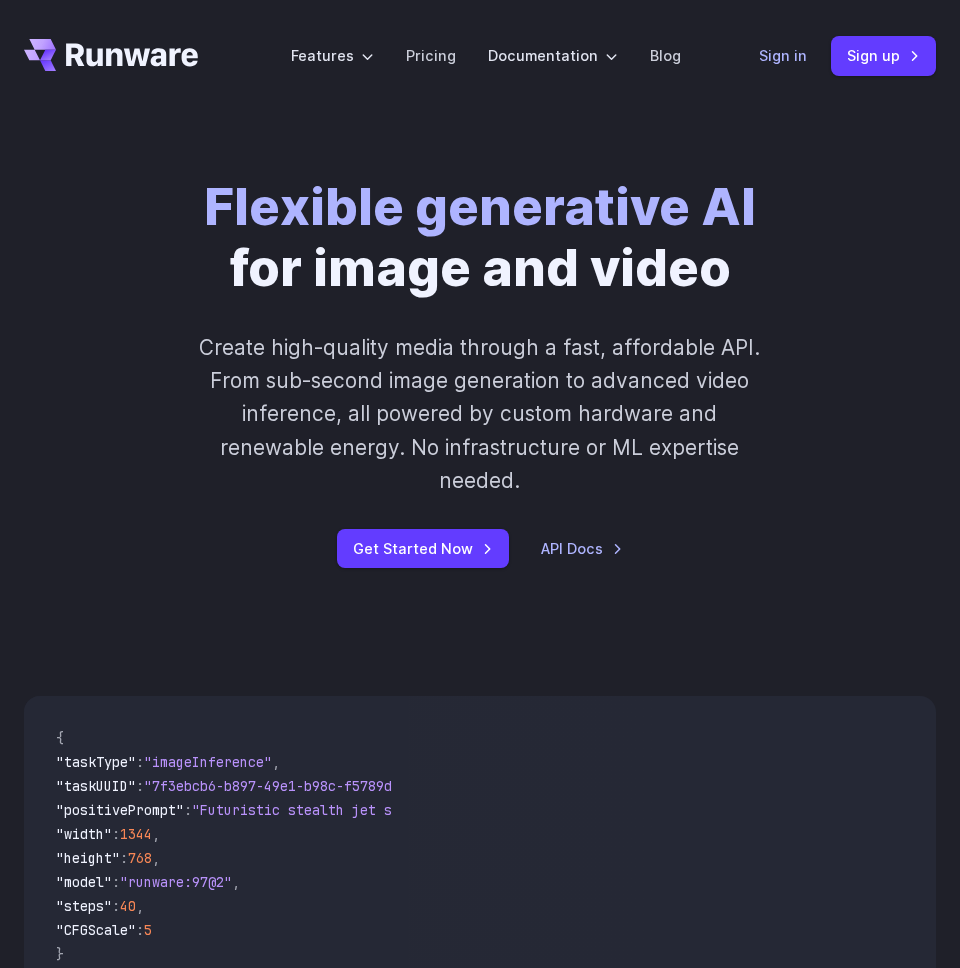 click on "Sign in" at bounding box center (783, 55) 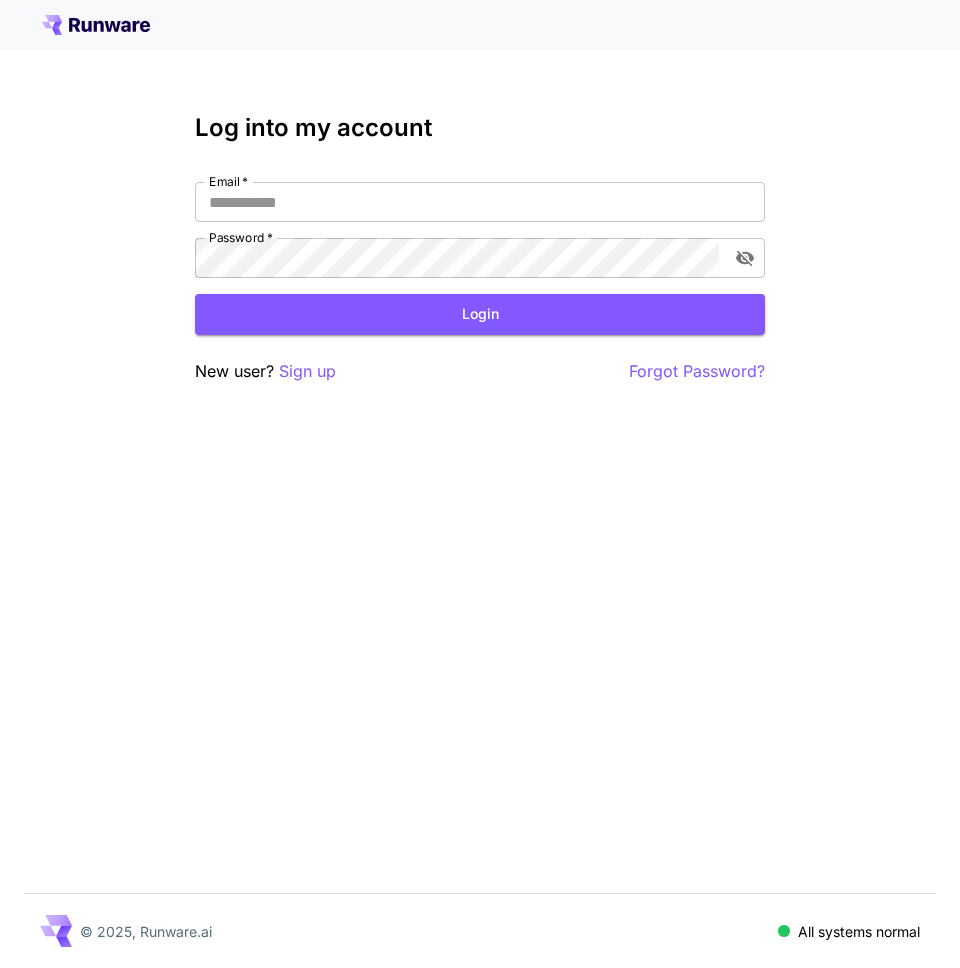 scroll, scrollTop: 0, scrollLeft: 0, axis: both 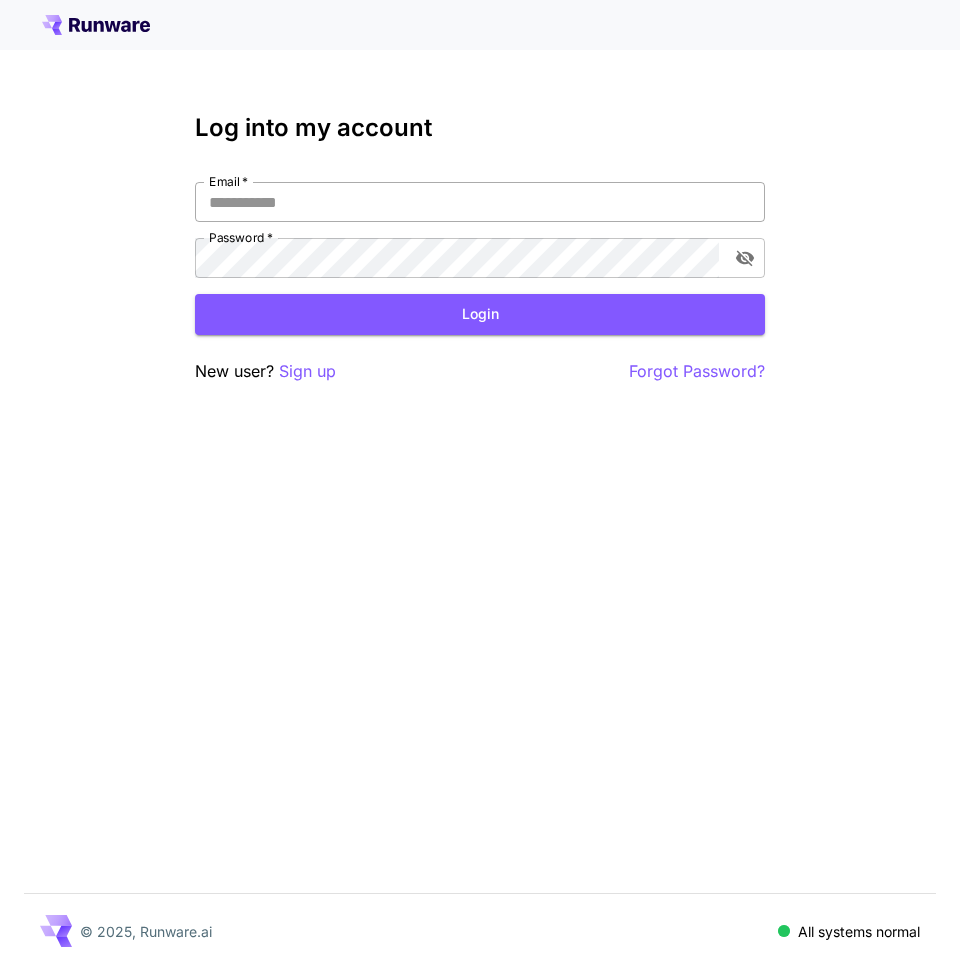 click on "Email   *" at bounding box center (480, 202) 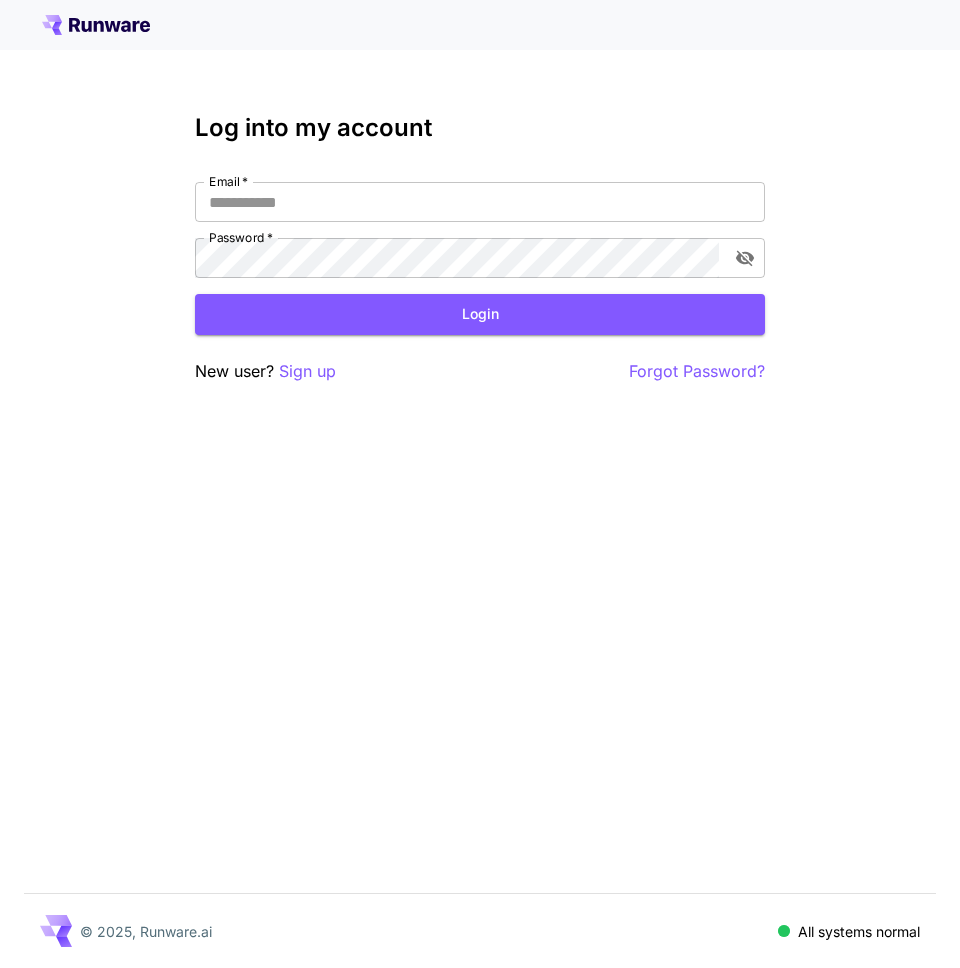 type on "**********" 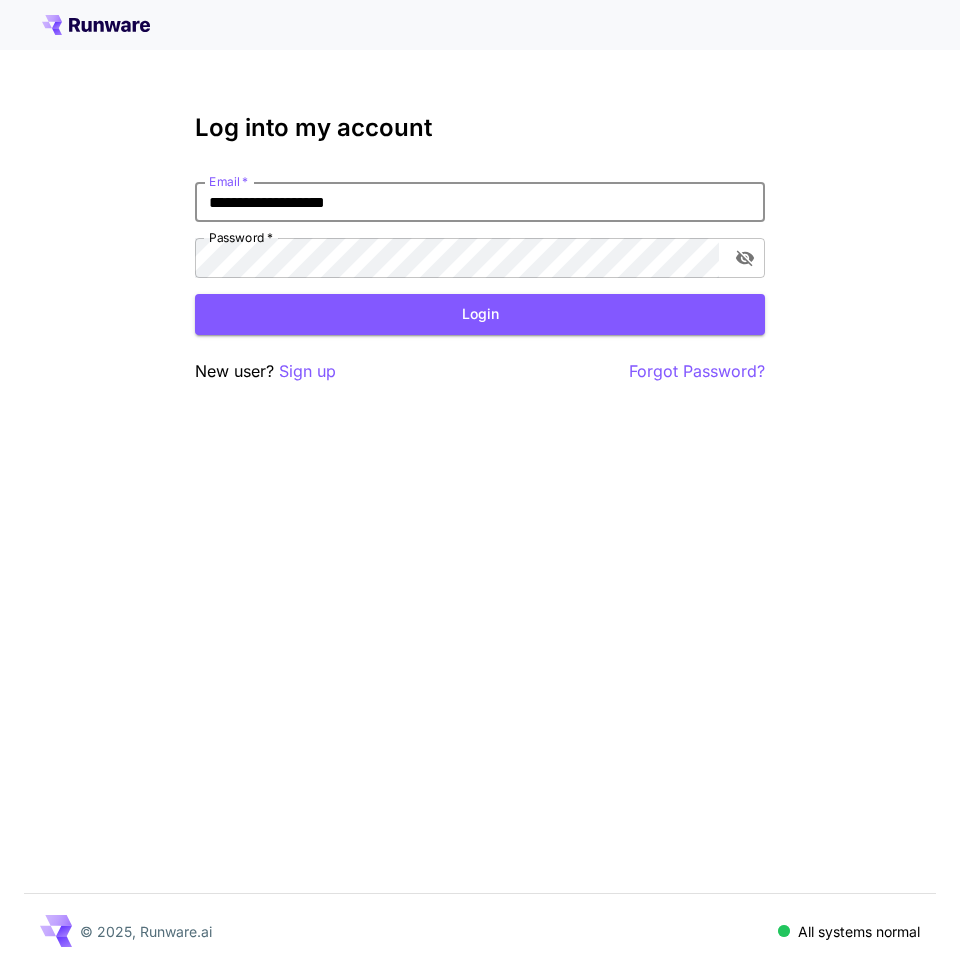 click on "Login" at bounding box center (480, 314) 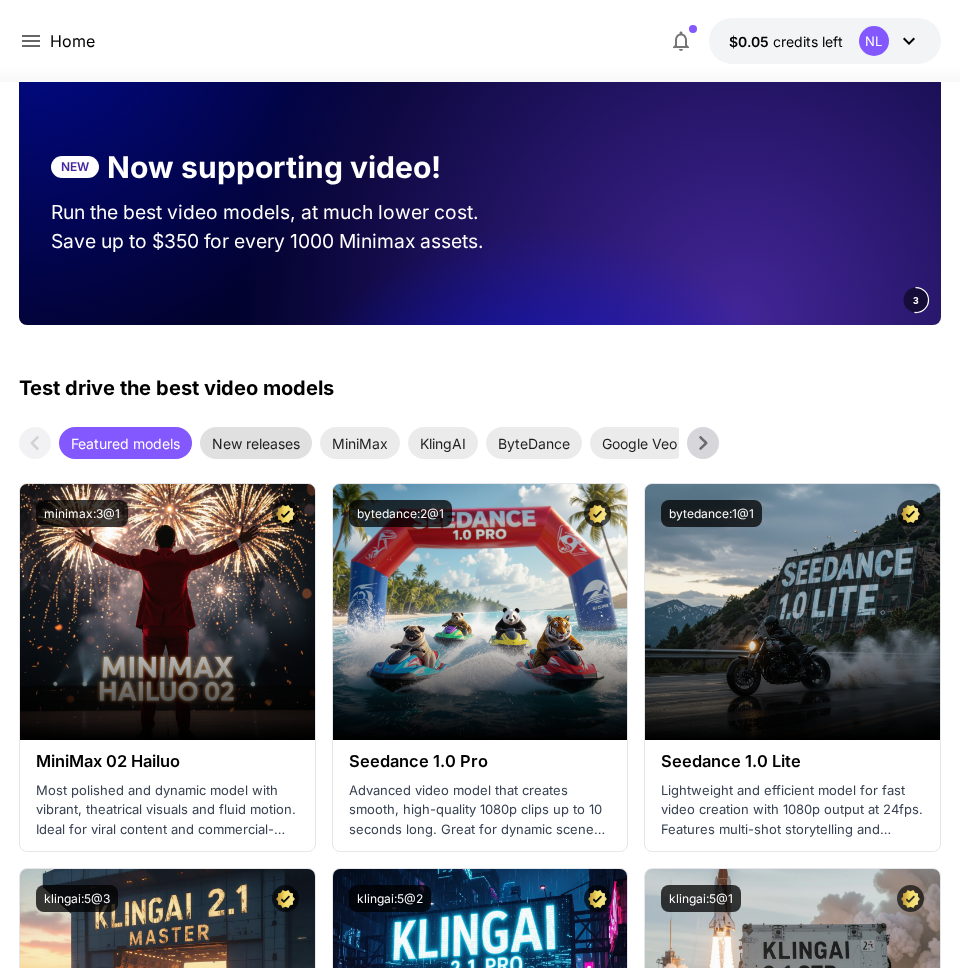 scroll, scrollTop: 0, scrollLeft: 0, axis: both 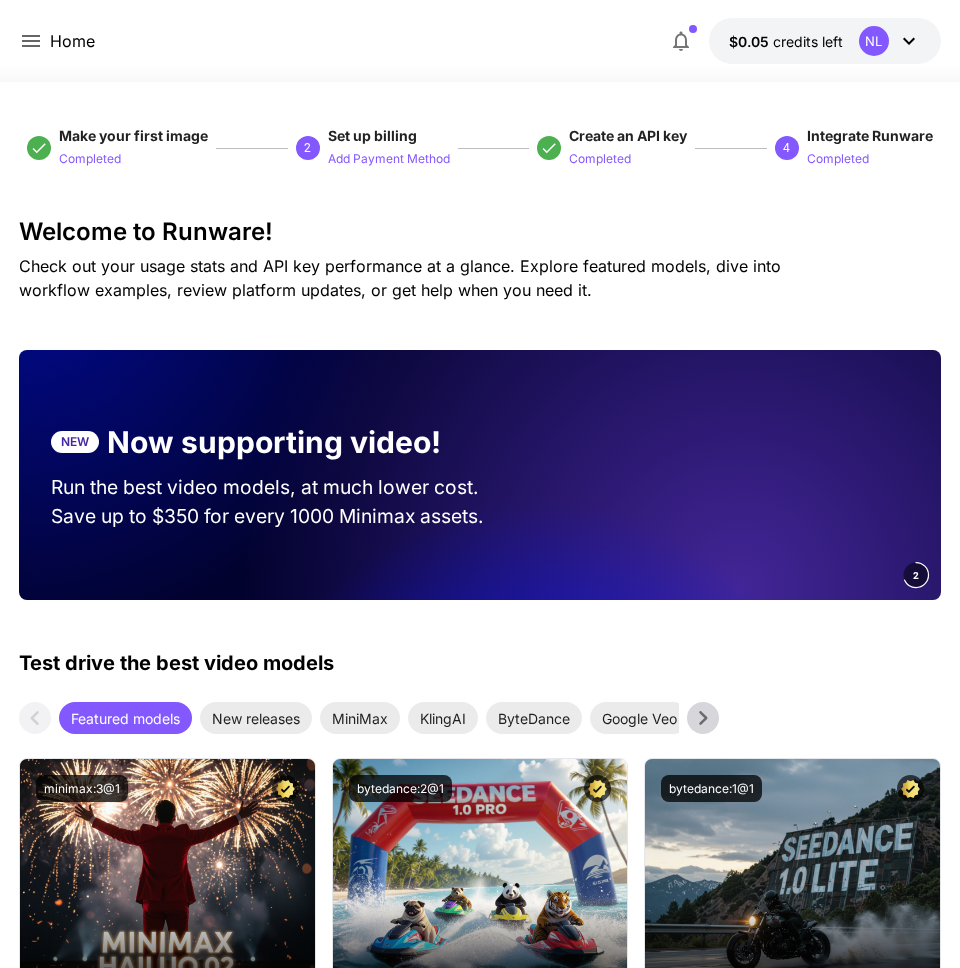 click on "Home" at bounding box center [72, 41] 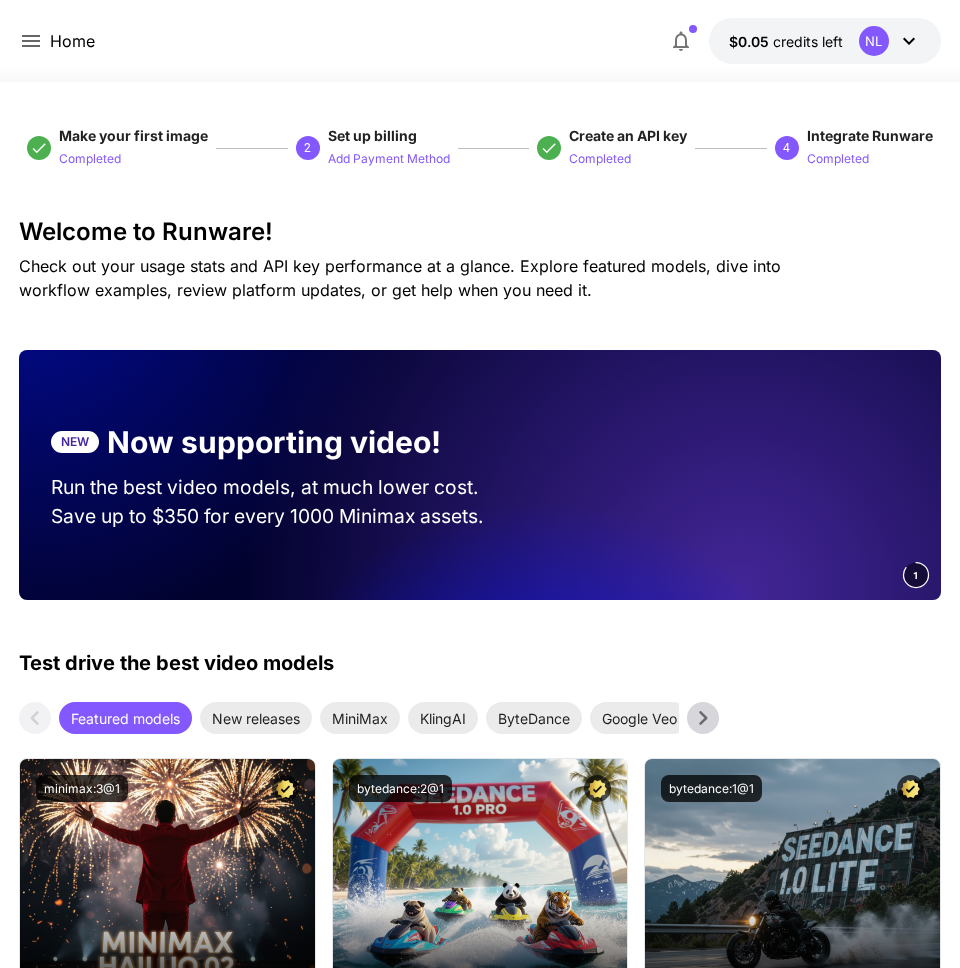 click 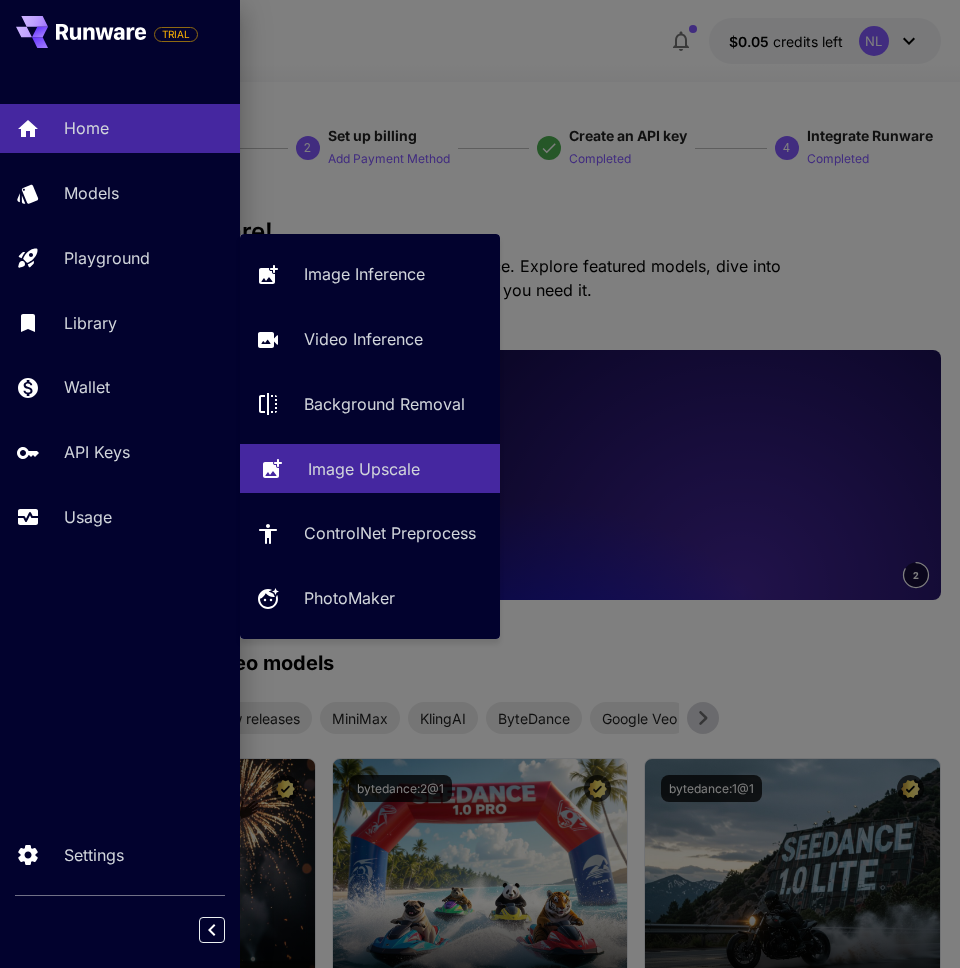 click on "Image Upscale" at bounding box center [364, 469] 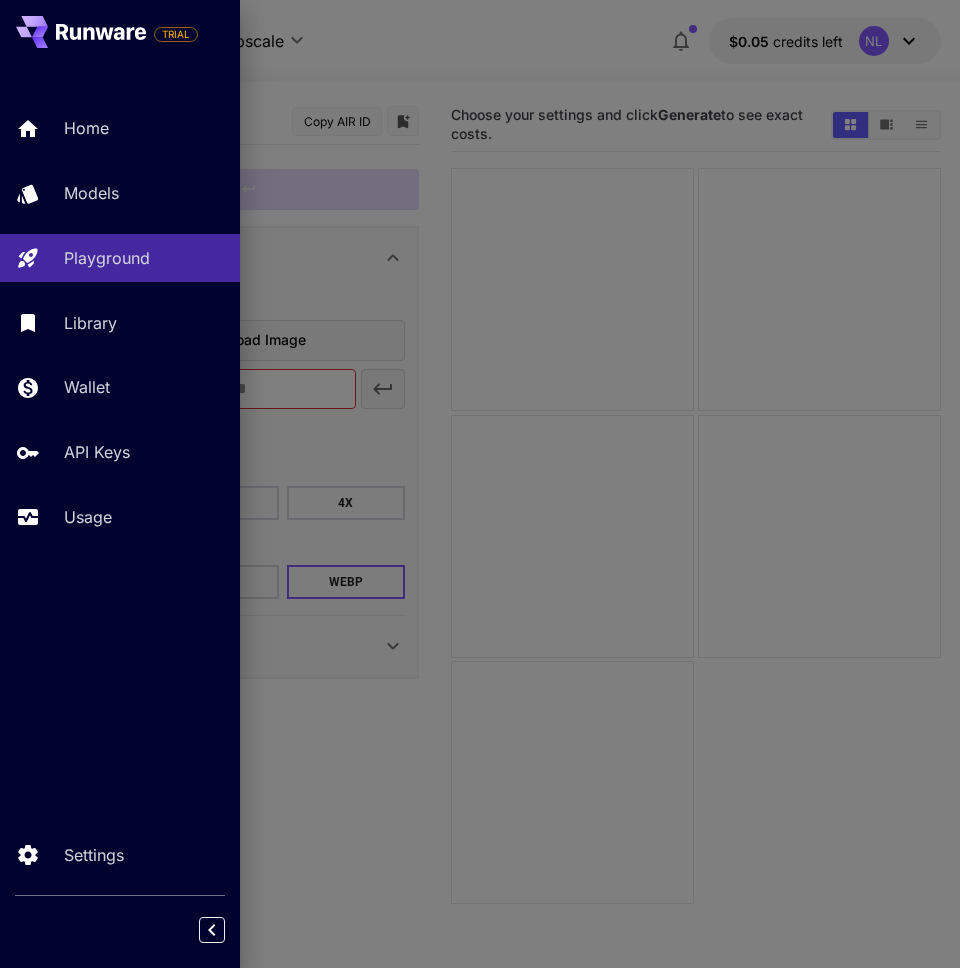 click at bounding box center (480, 484) 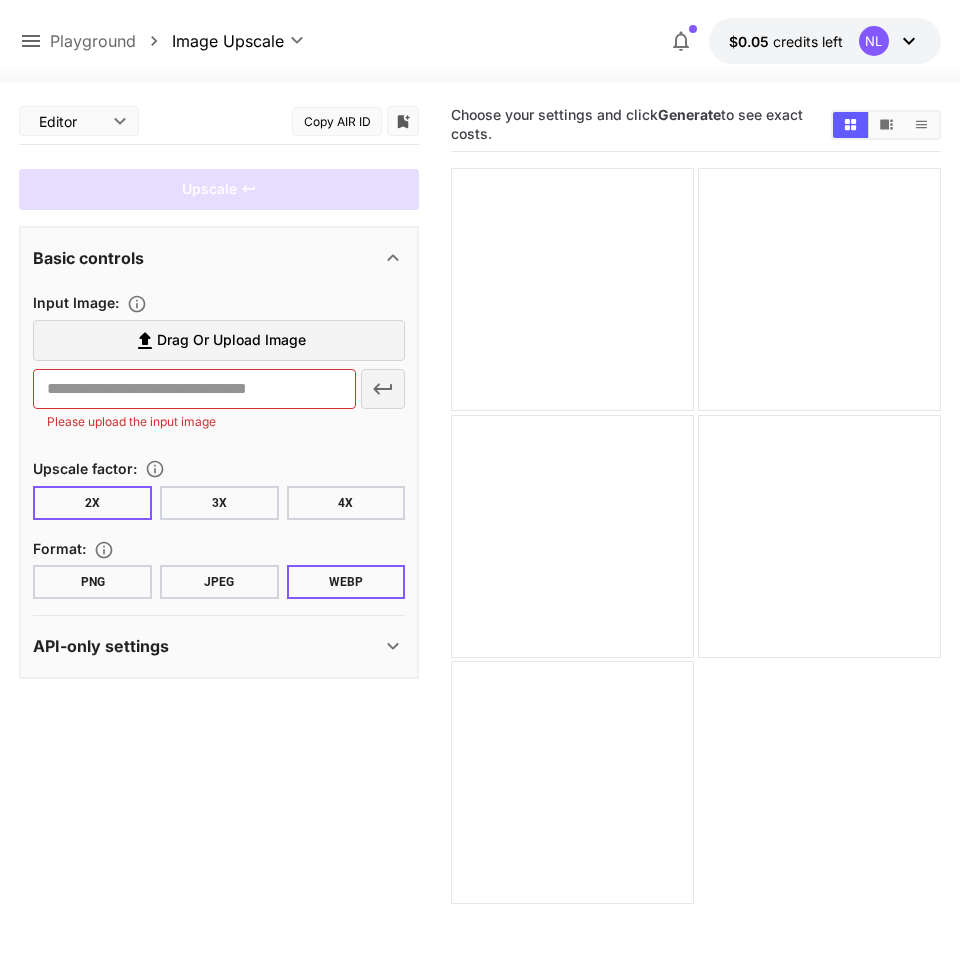 click on "4X" at bounding box center [346, 503] 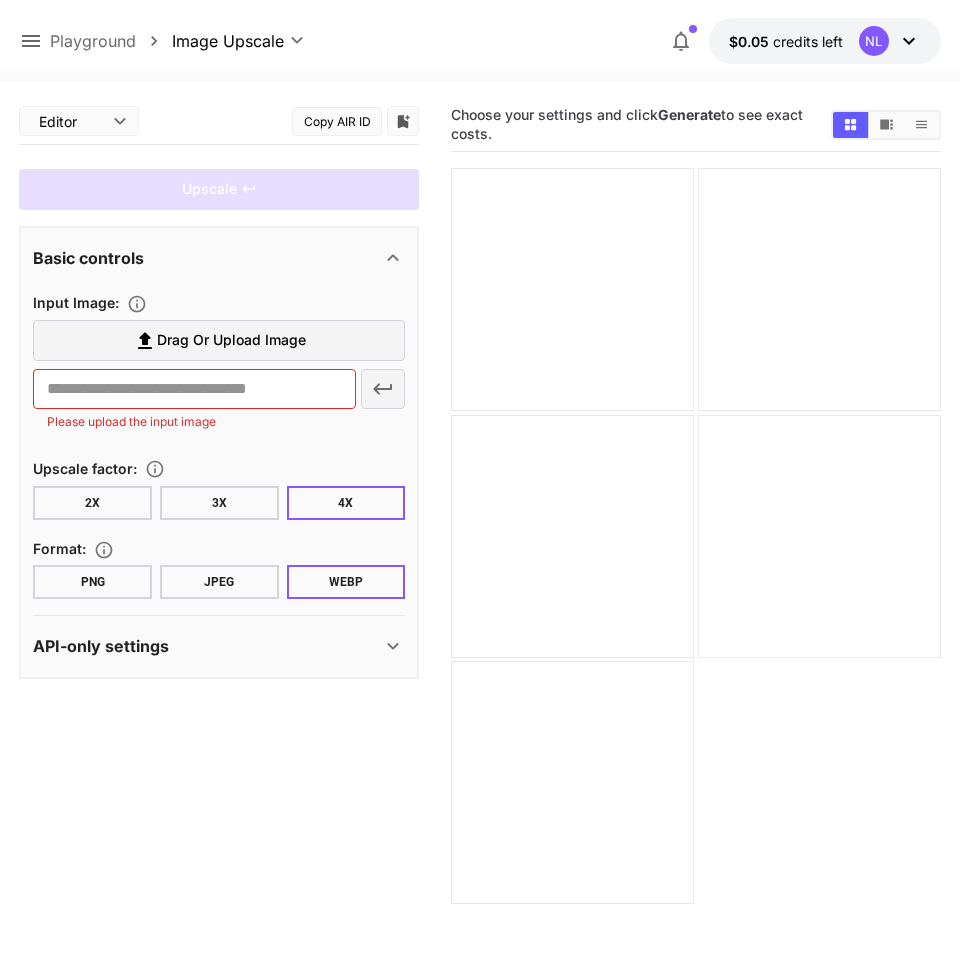 type 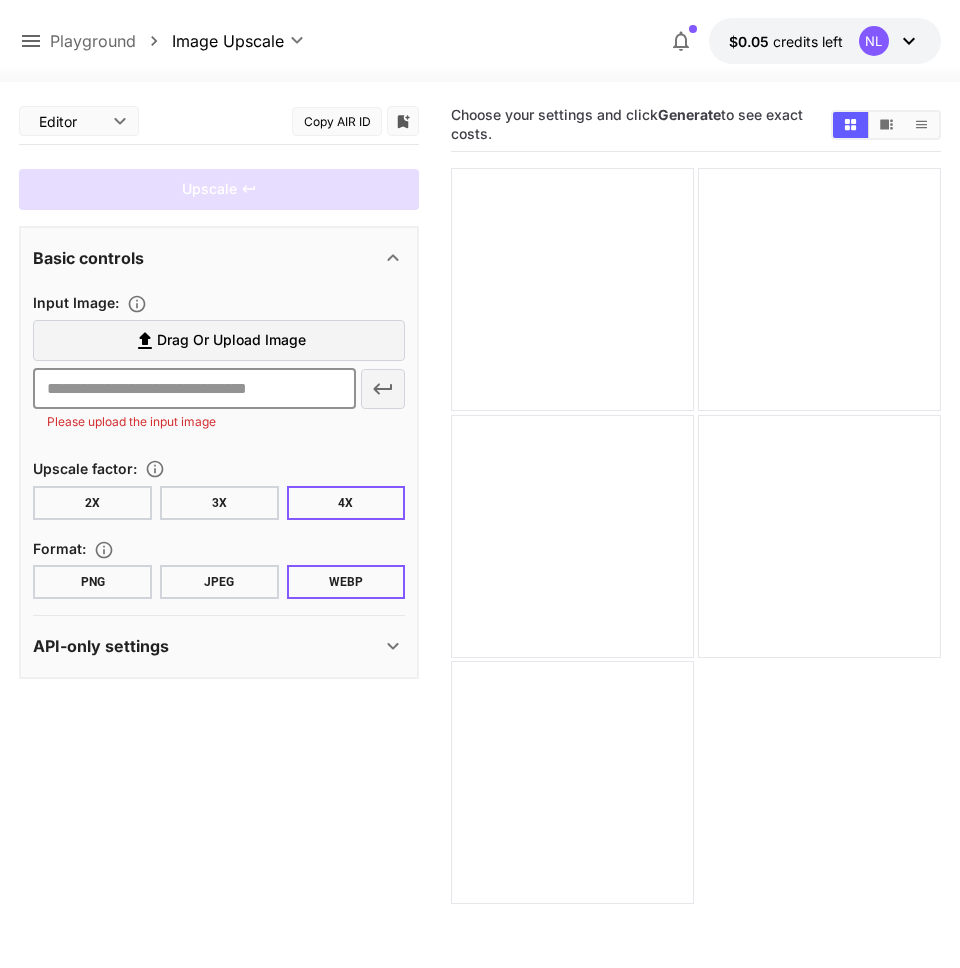 click at bounding box center (194, 389) 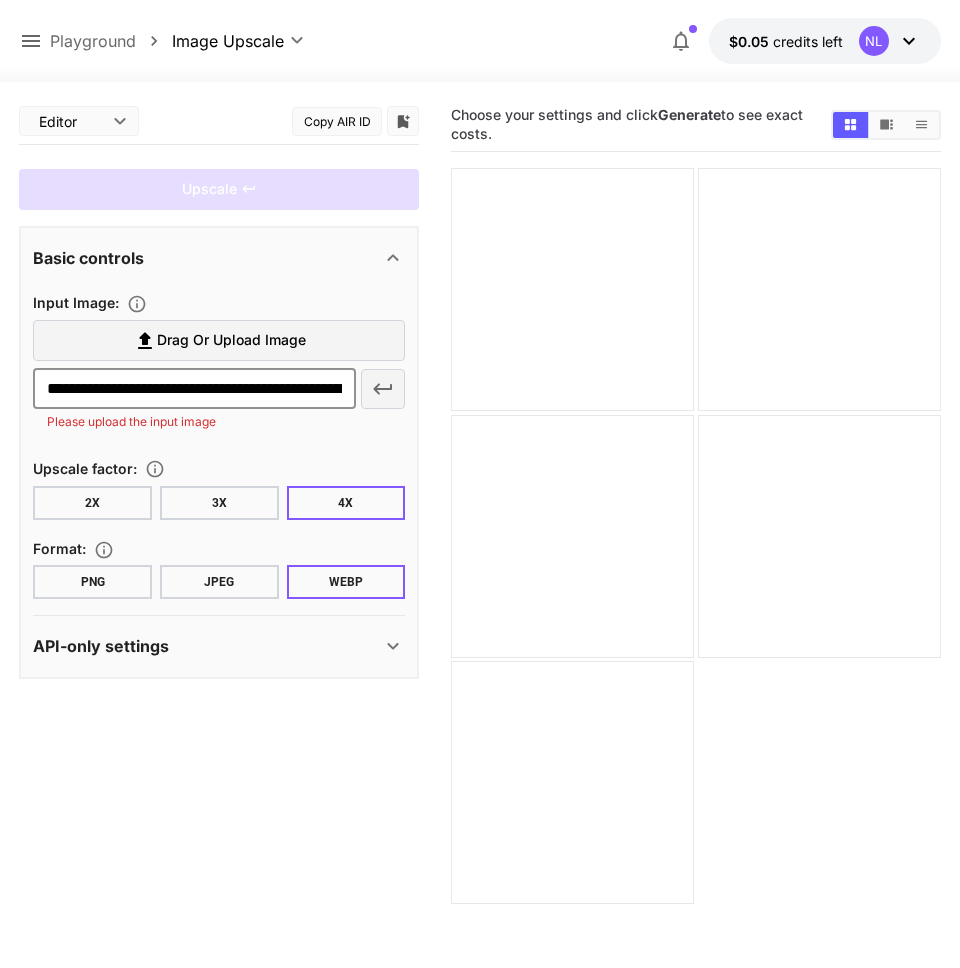 scroll, scrollTop: 0, scrollLeft: 201, axis: horizontal 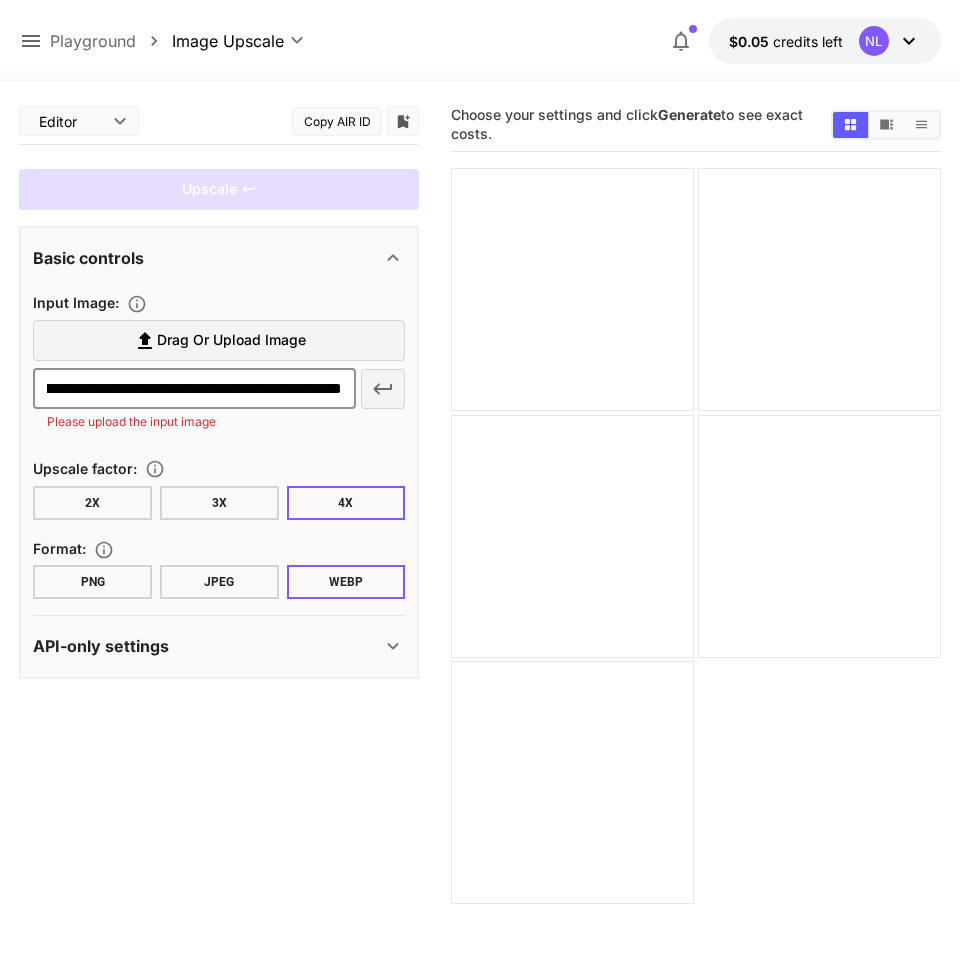 click 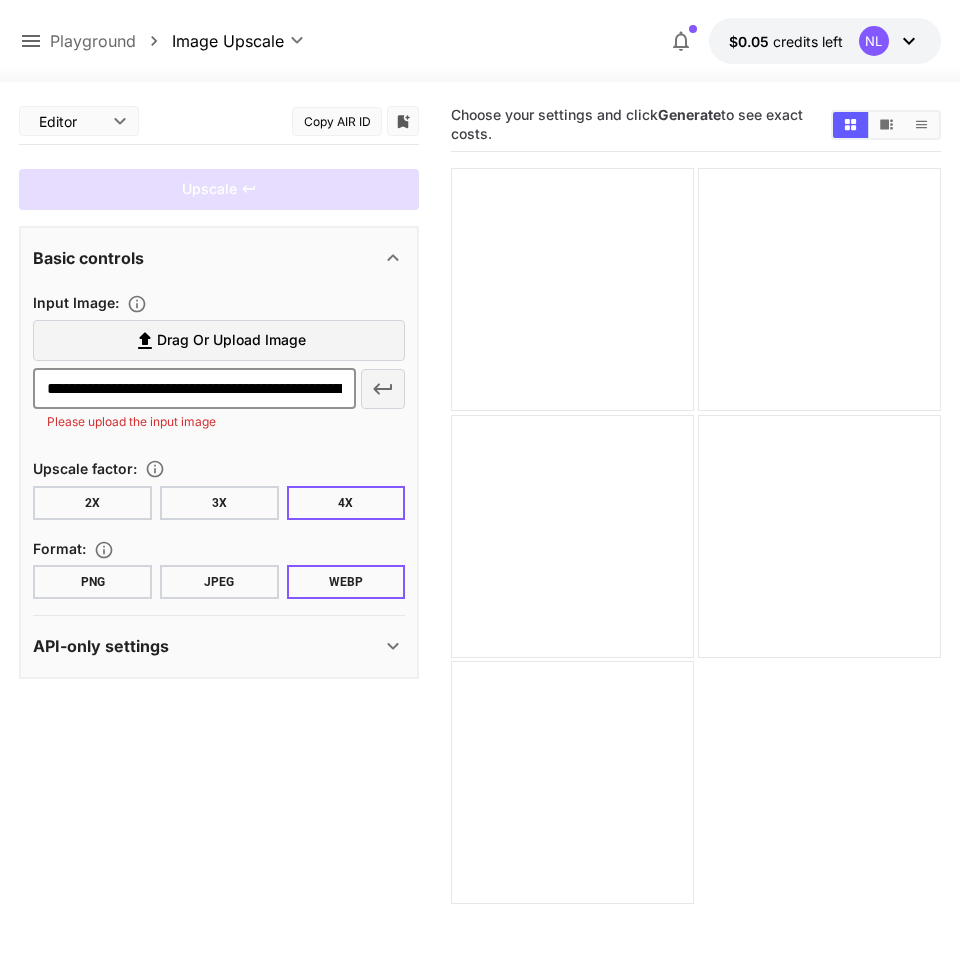 click on "**********" at bounding box center (194, 389) 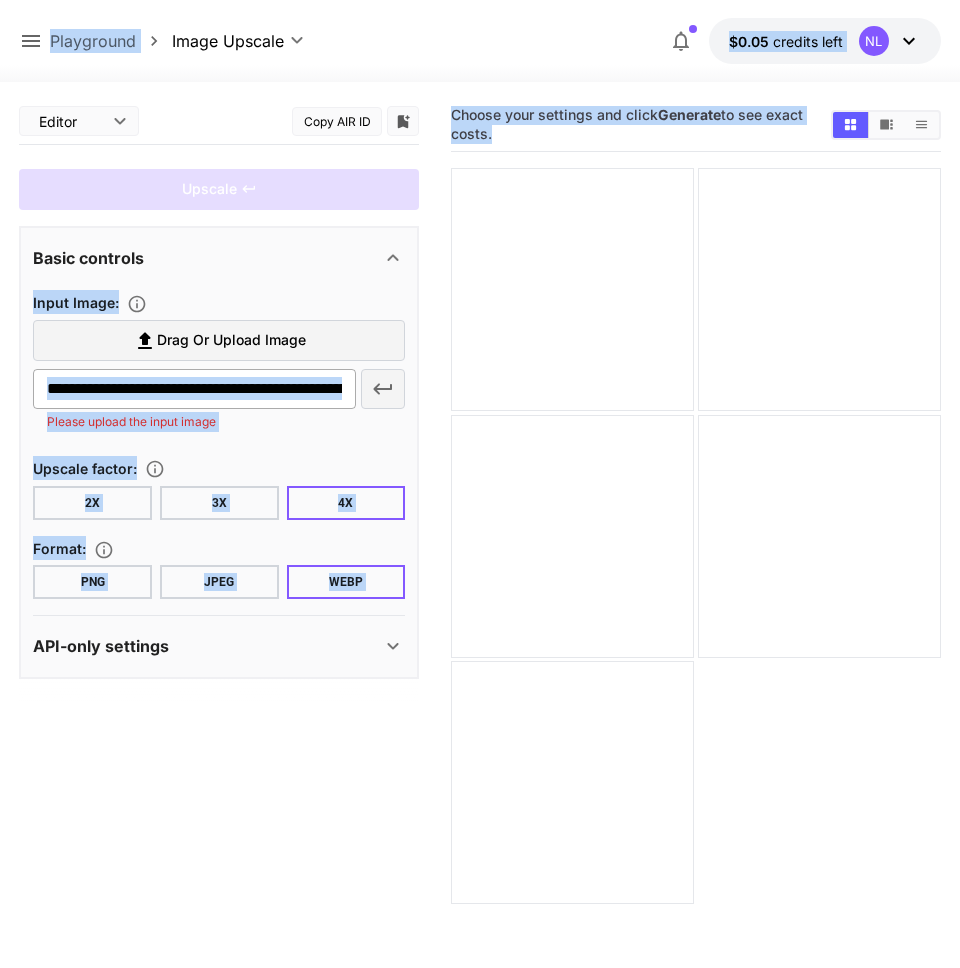 click on "**********" at bounding box center (194, 389) 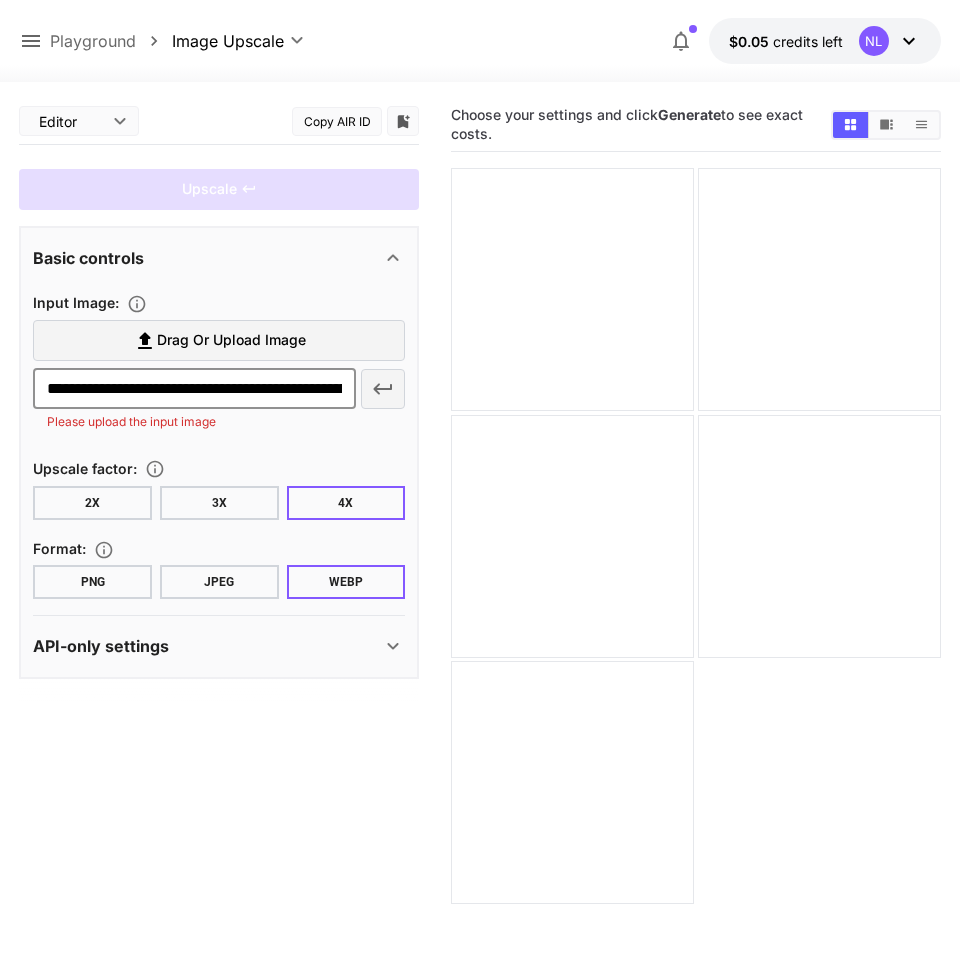 paste on "***" 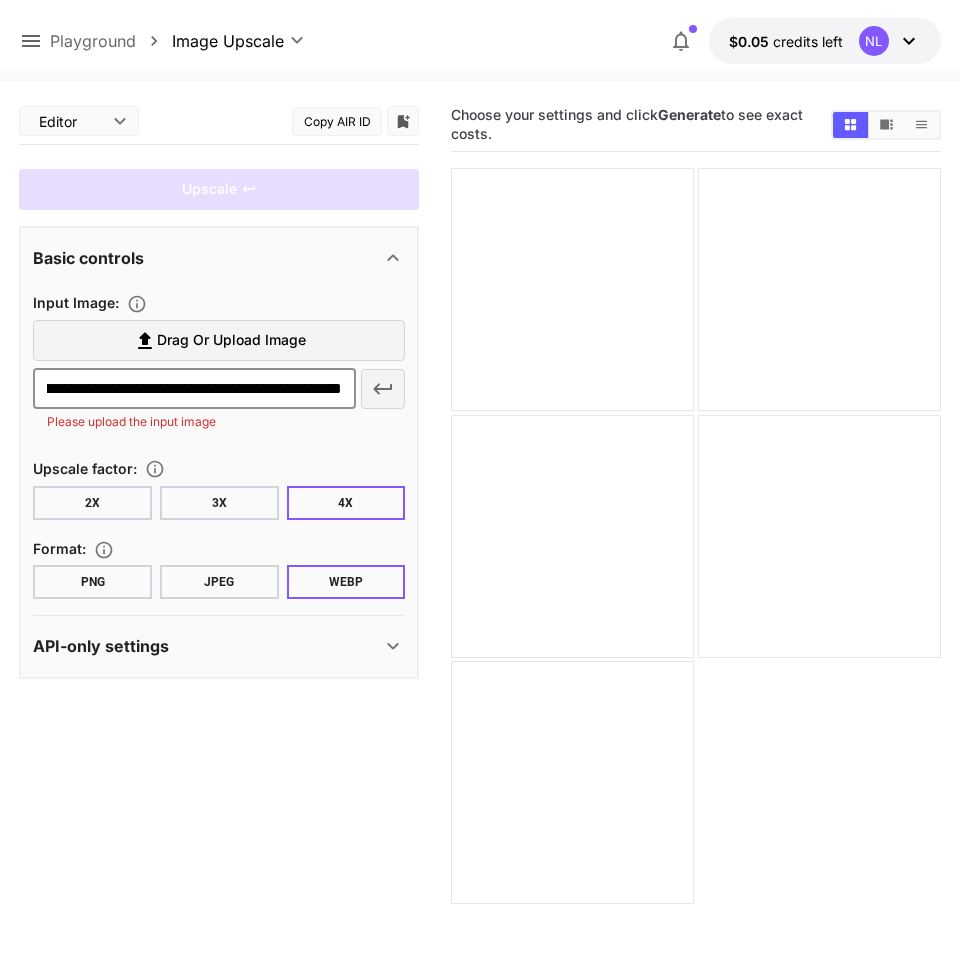 type on "**********" 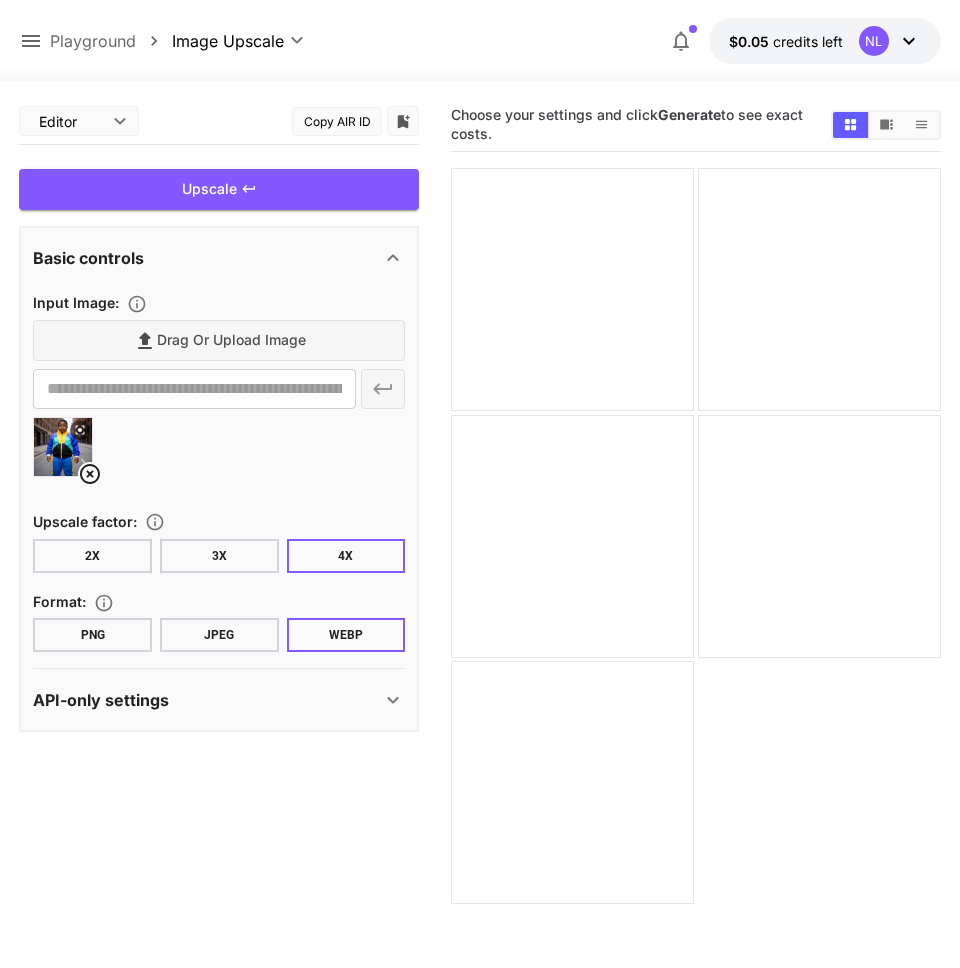 click 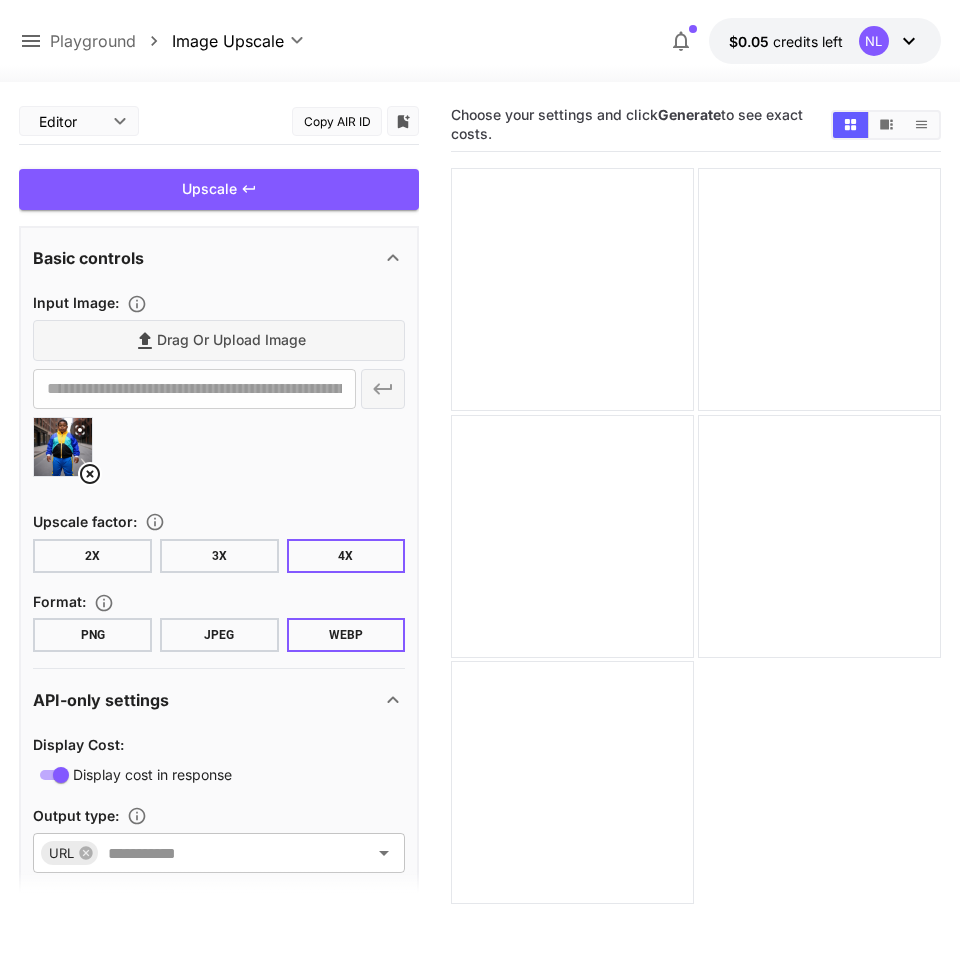 click 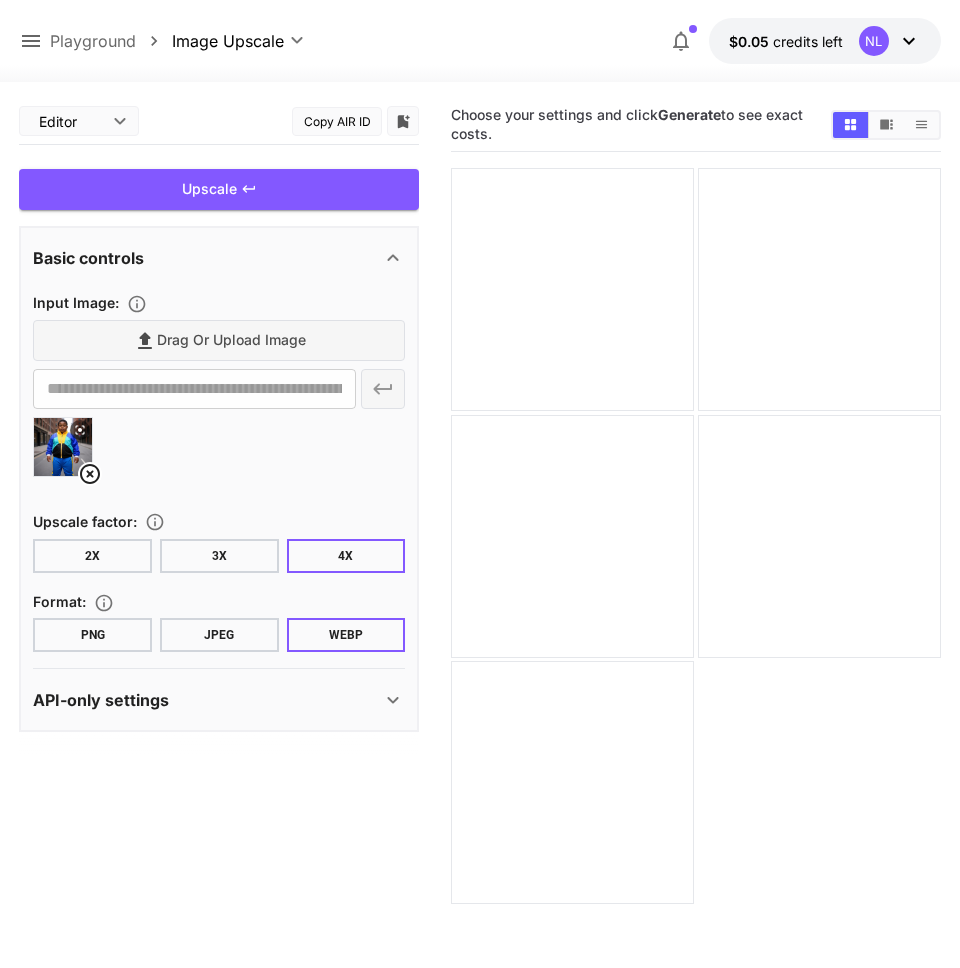click on "Upscale" at bounding box center [219, 189] 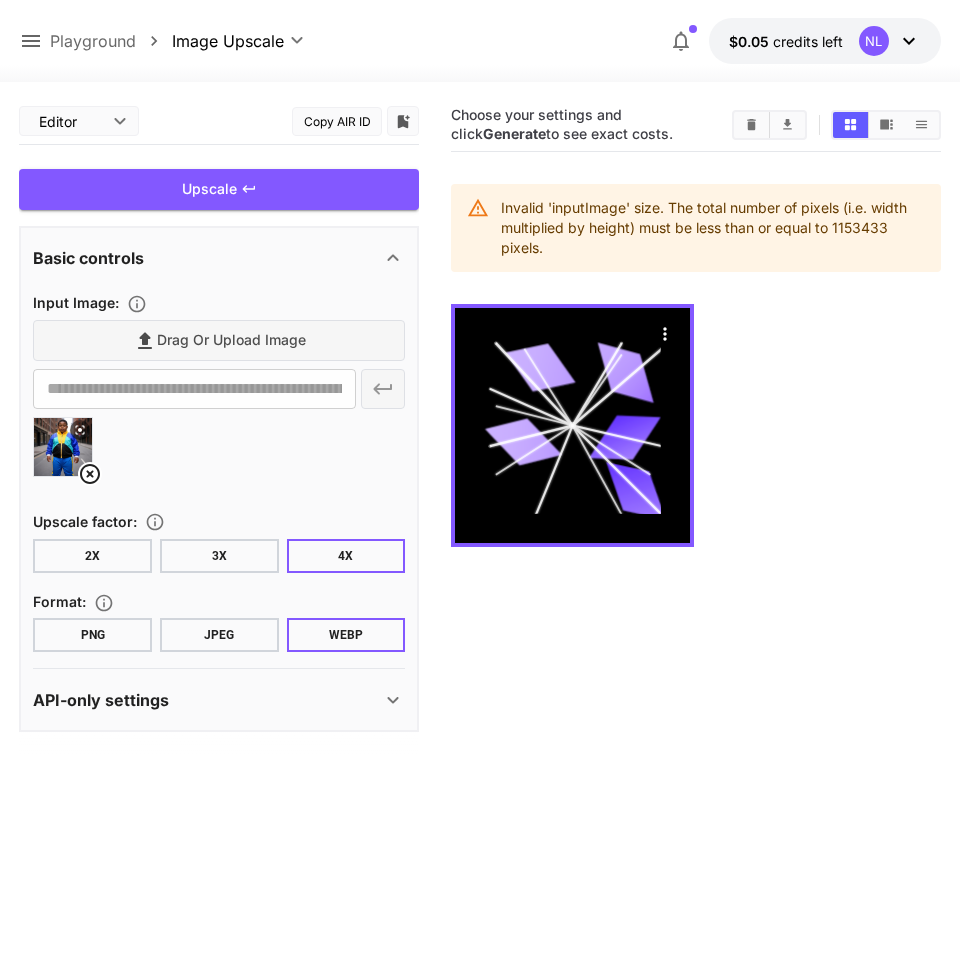 click on "Choose your settings and click  Generate  to see exact costs. Invalid 'inputImage' size. The total number of pixels (i.e. width multiplied by height) must be less than or equal to 1153433 pixels." at bounding box center (696, 582) 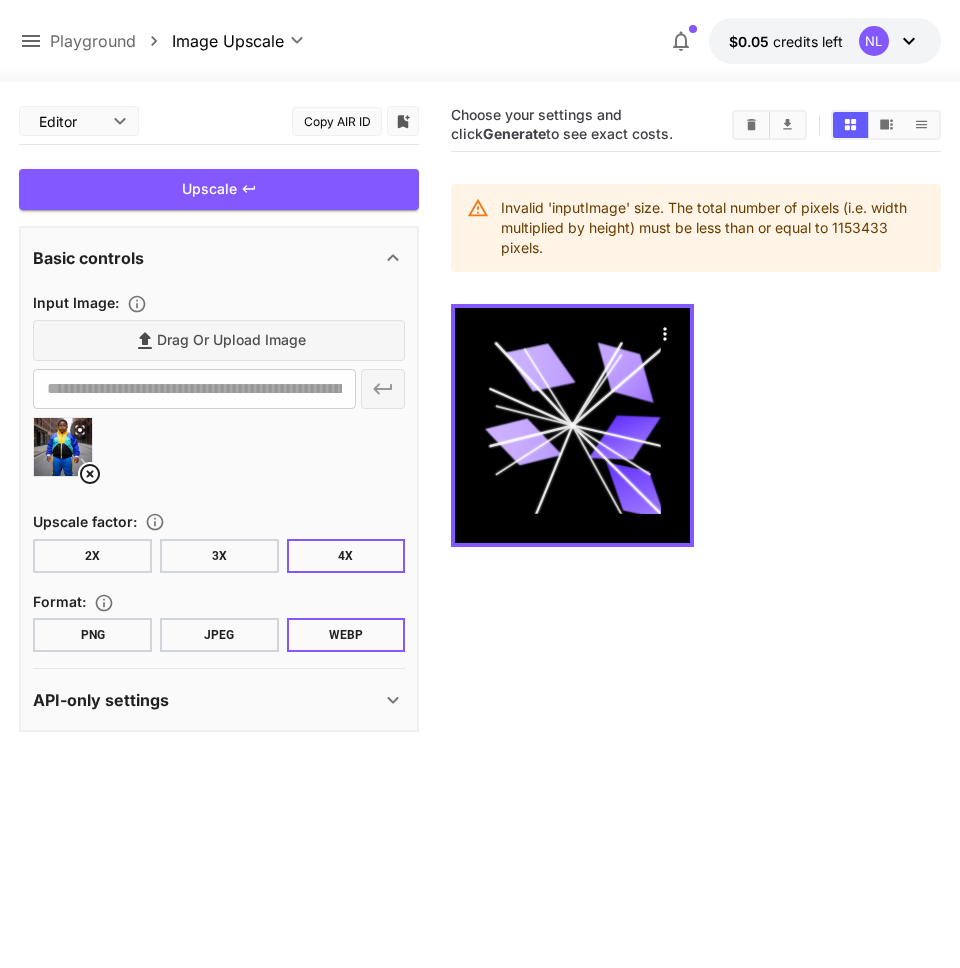 click on "3X" at bounding box center [219, 556] 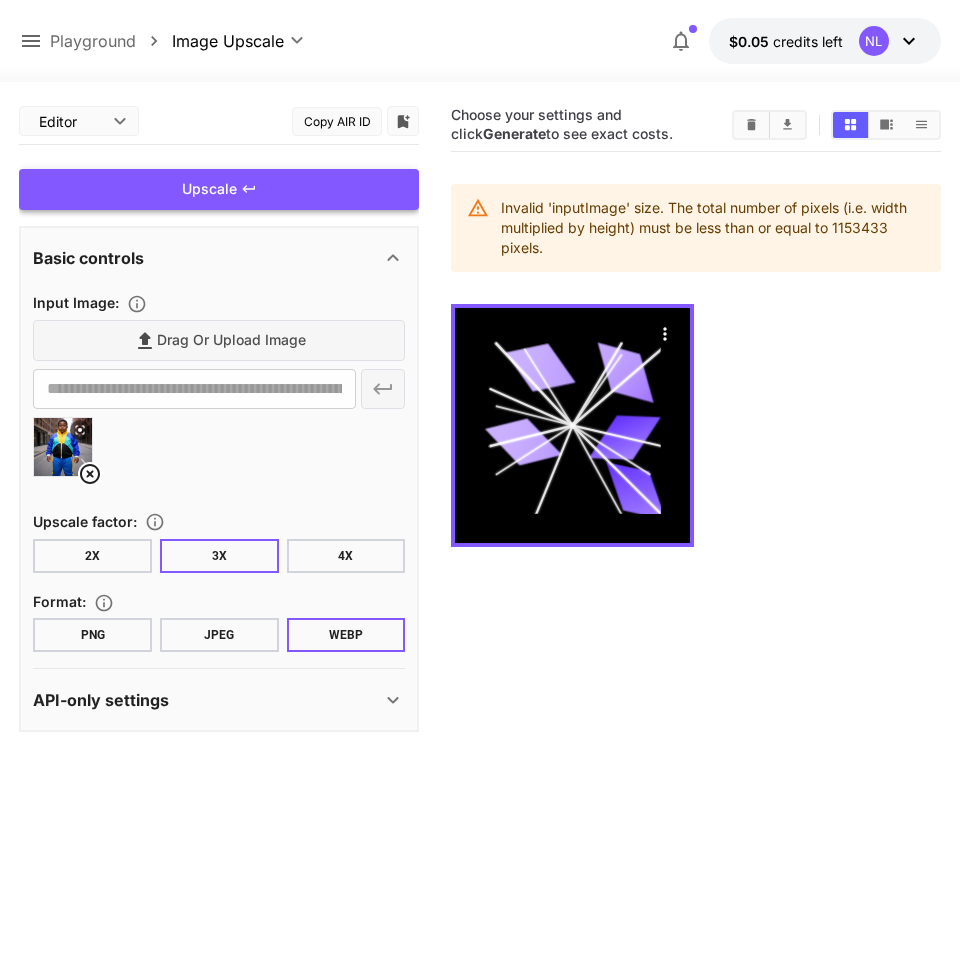 click on "Upscale" at bounding box center (219, 189) 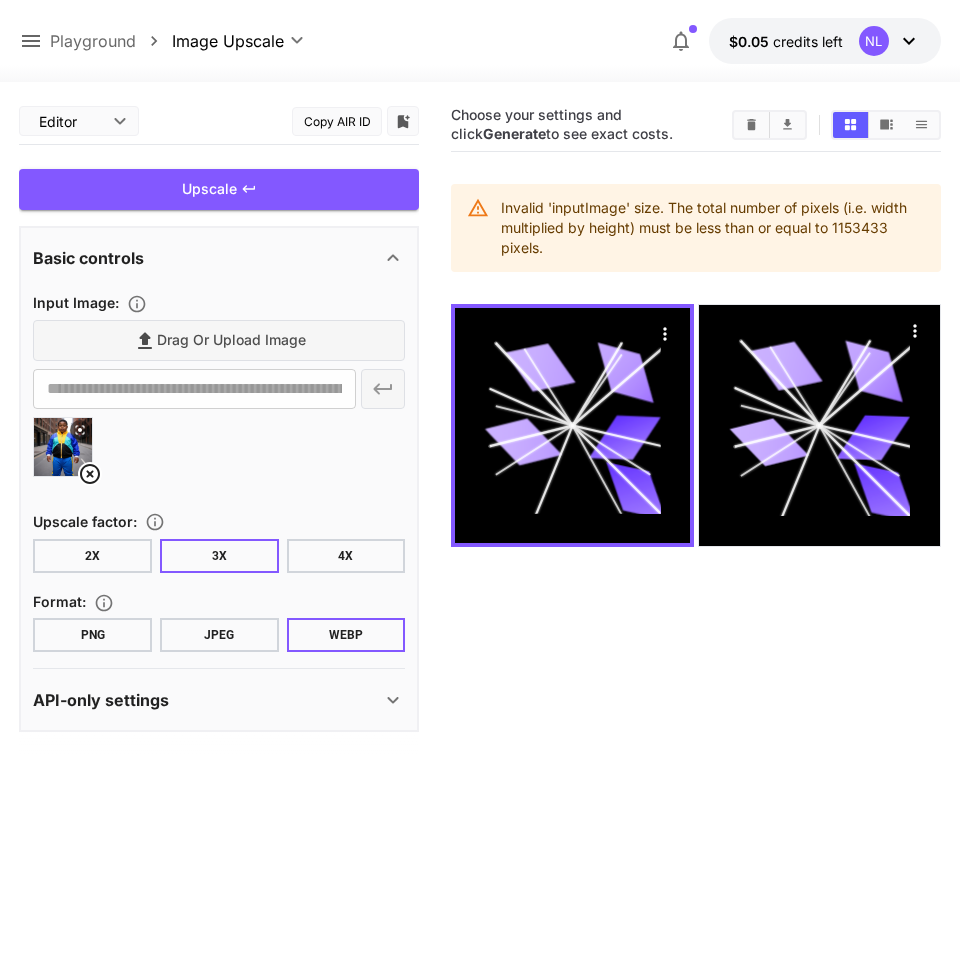 click on "2X" at bounding box center (92, 556) 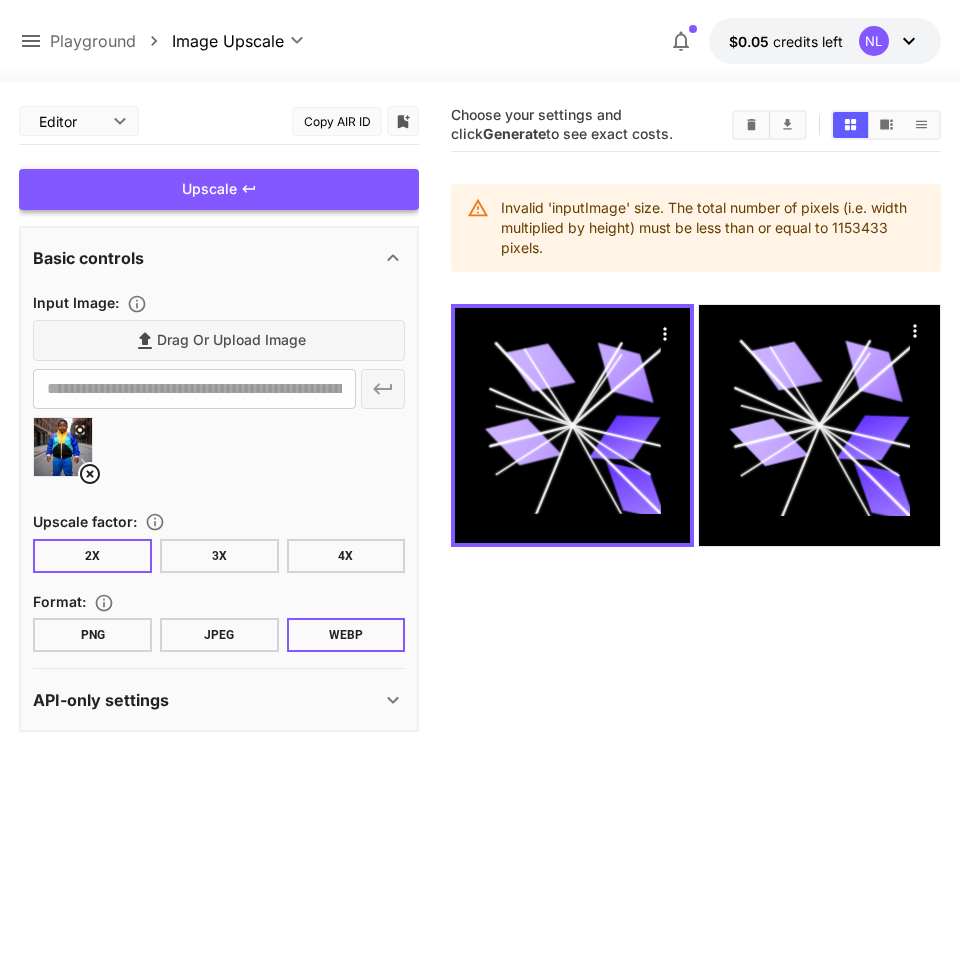 click on "Upscale" at bounding box center (219, 189) 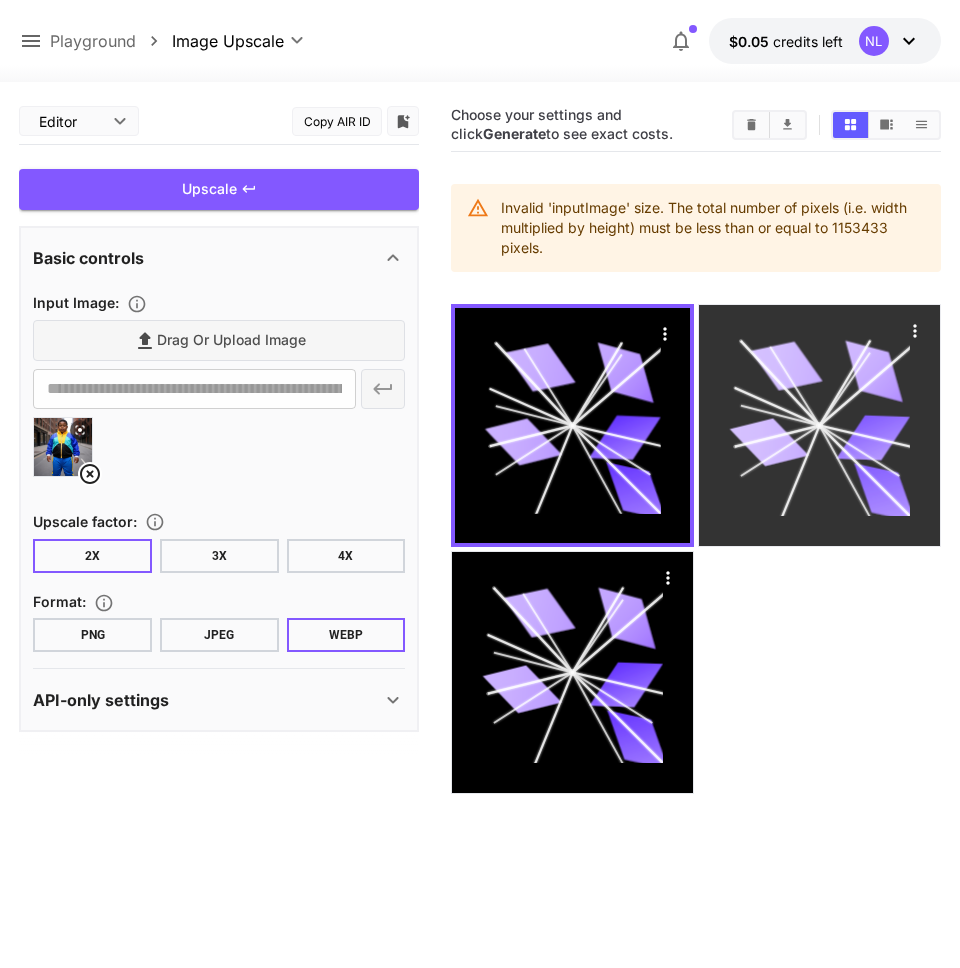click 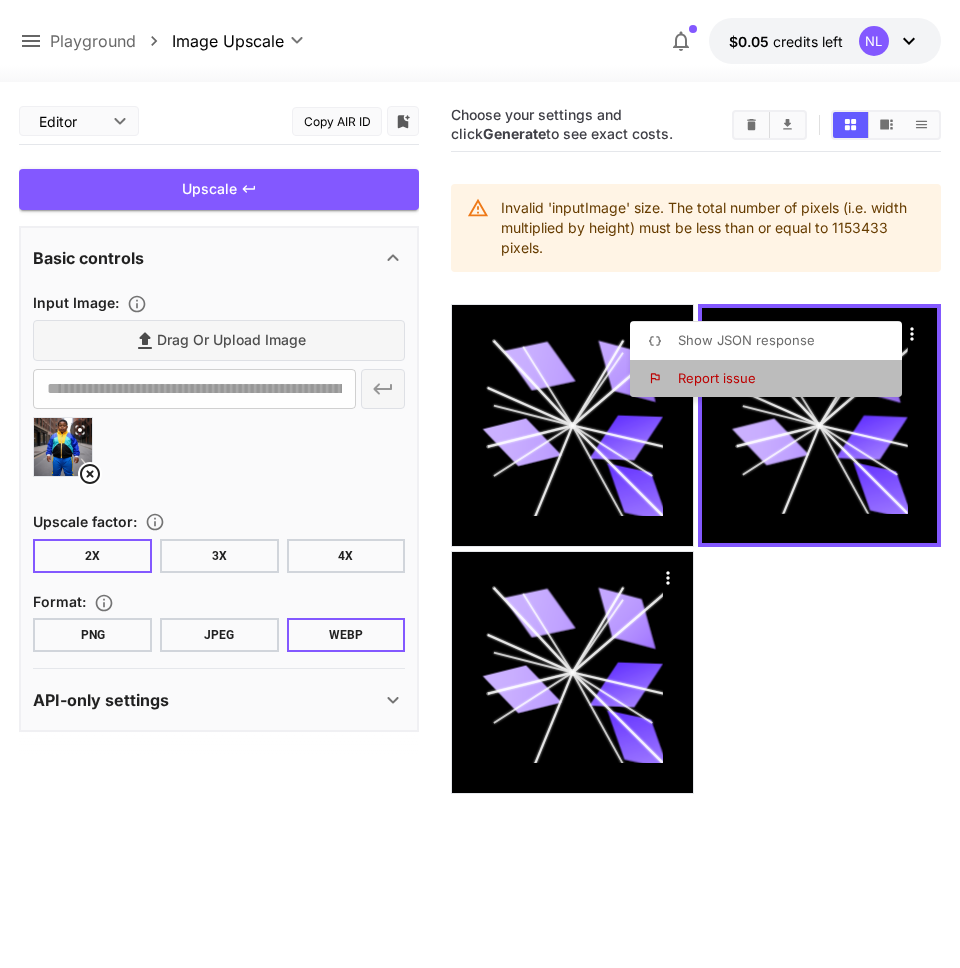 click on "Report issue" at bounding box center (772, 379) 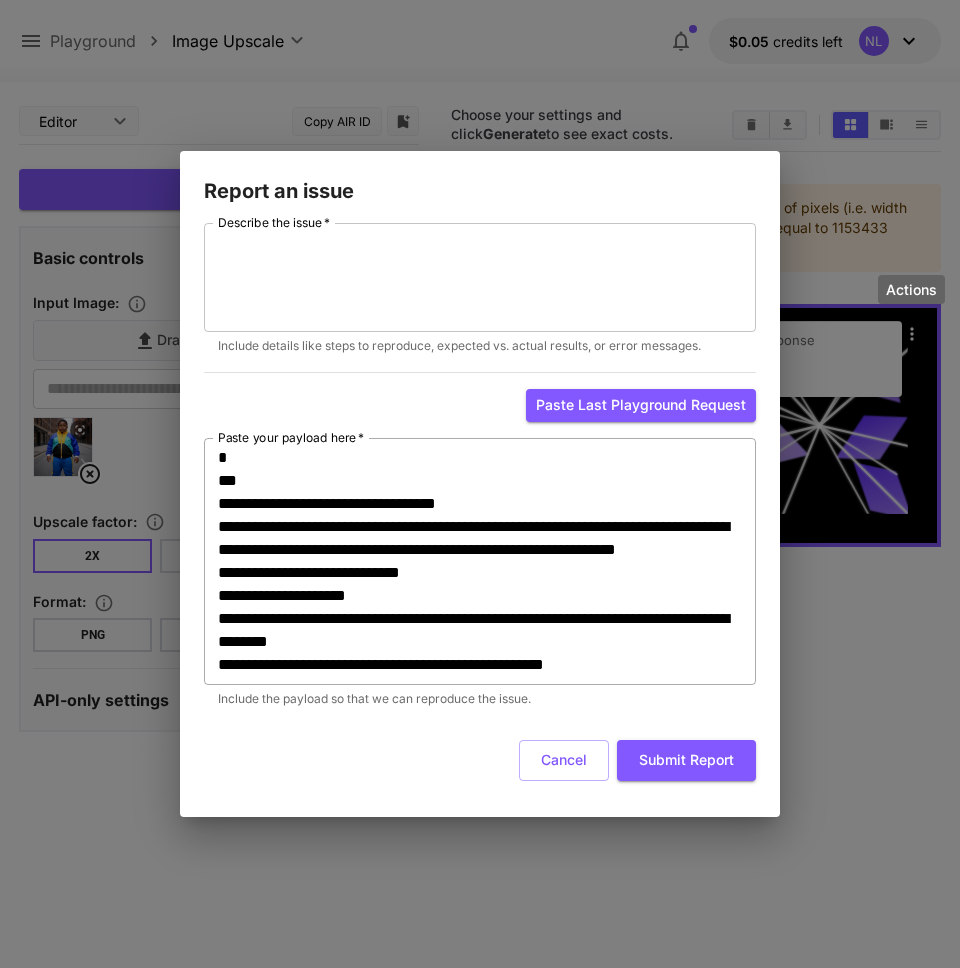 type 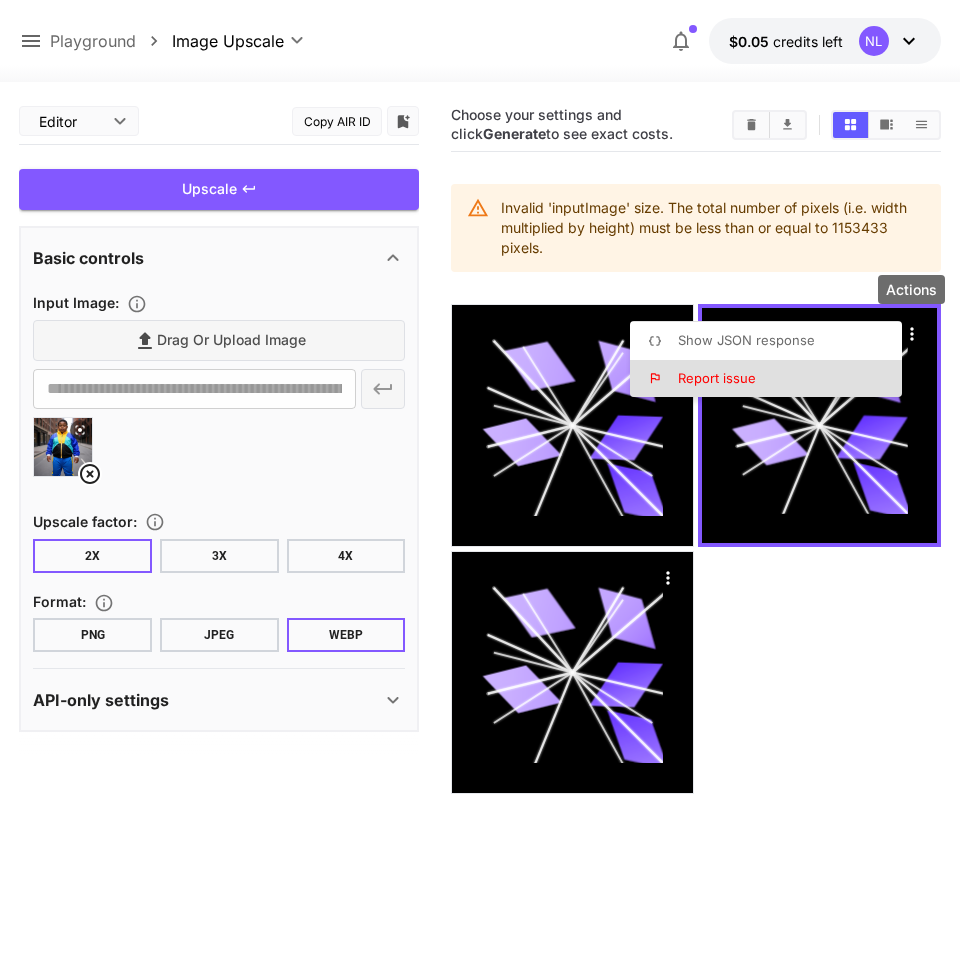 click at bounding box center [480, 484] 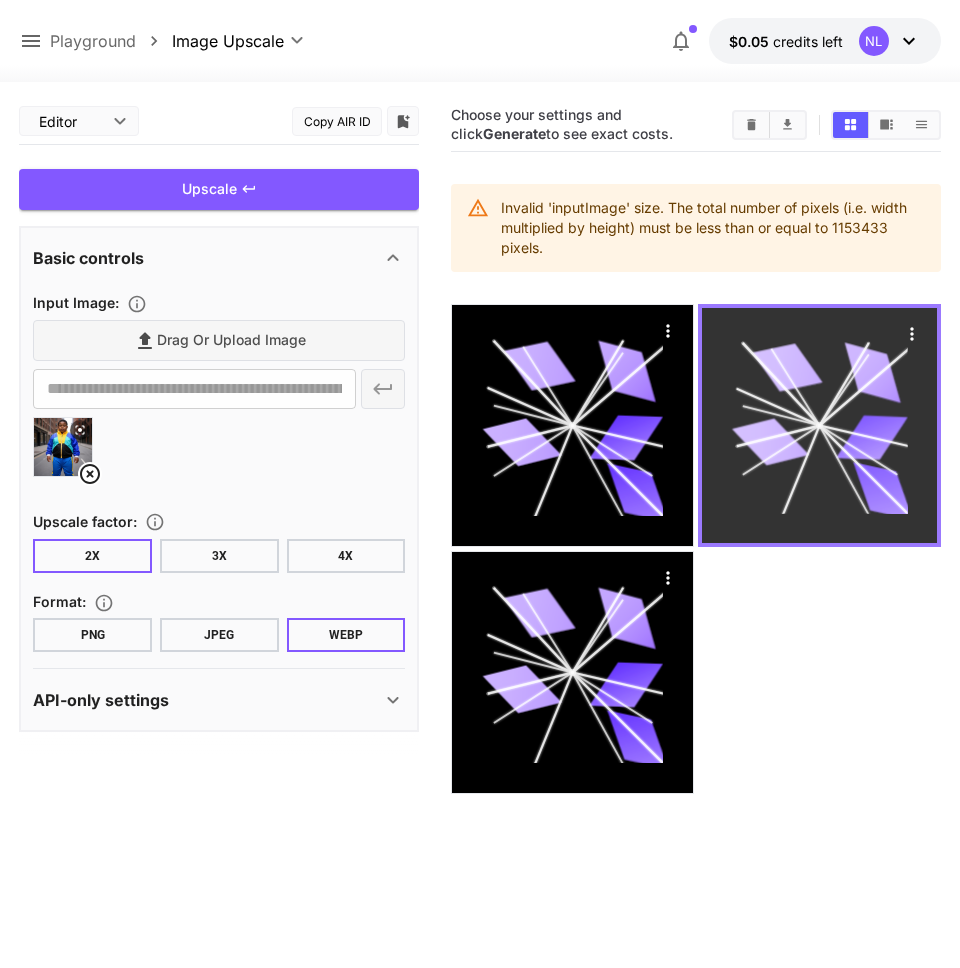 click 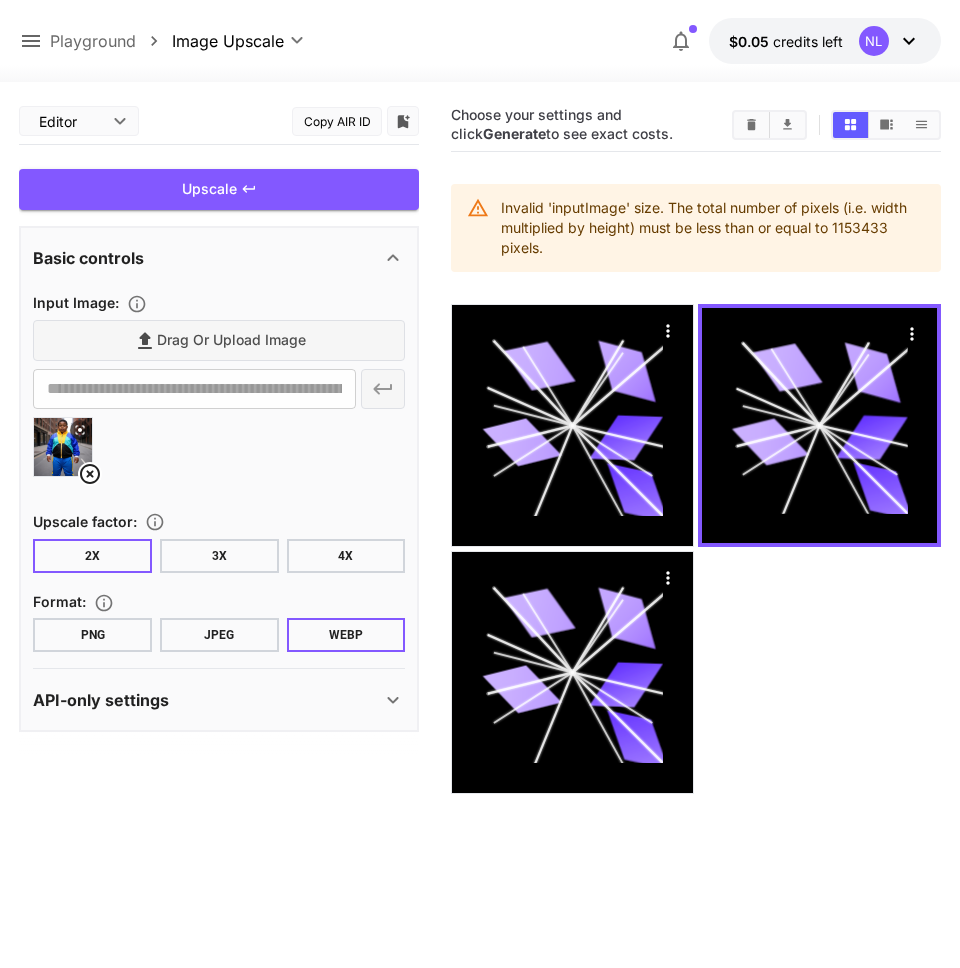 click at bounding box center (696, 549) 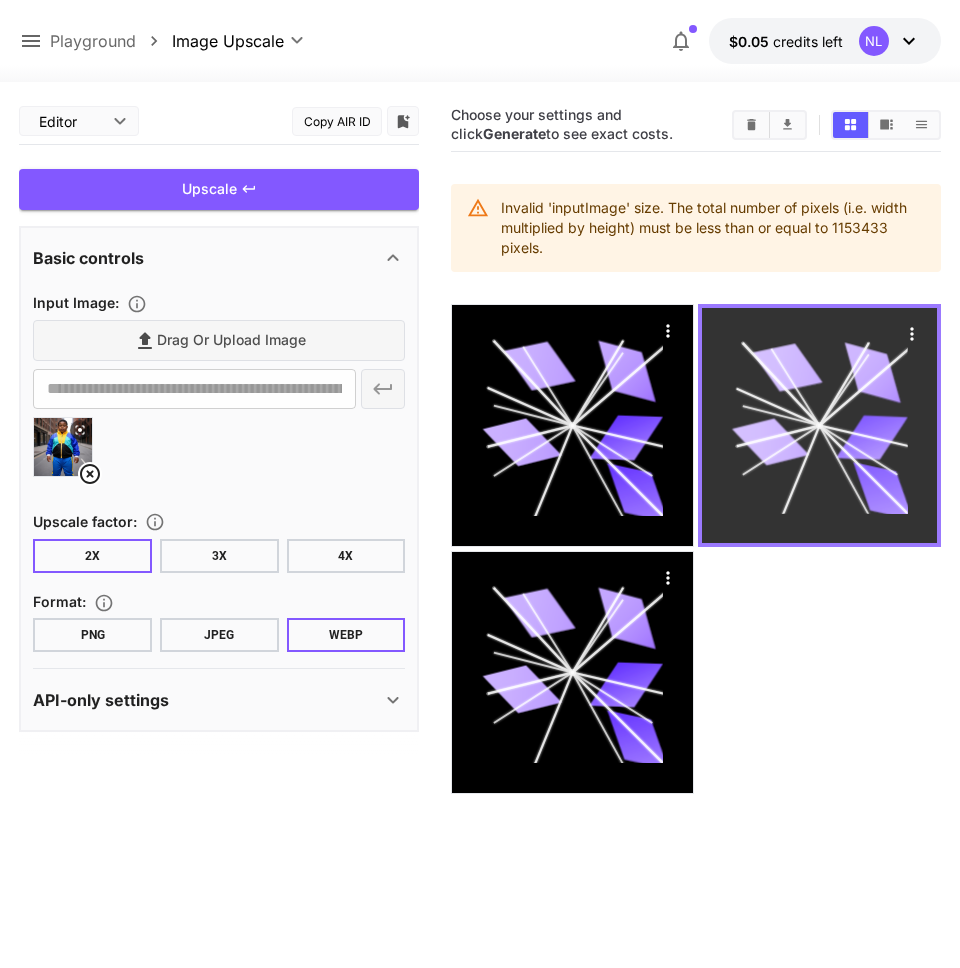 click at bounding box center [819, 425] 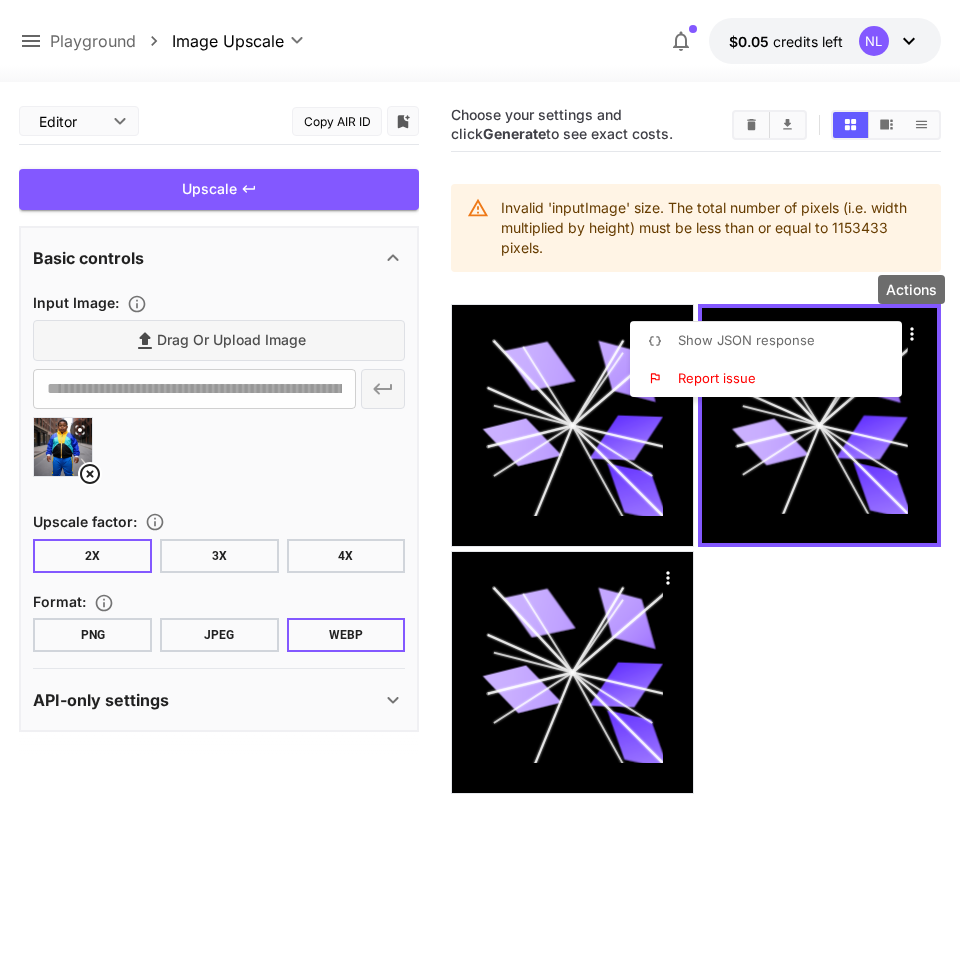 click at bounding box center (480, 484) 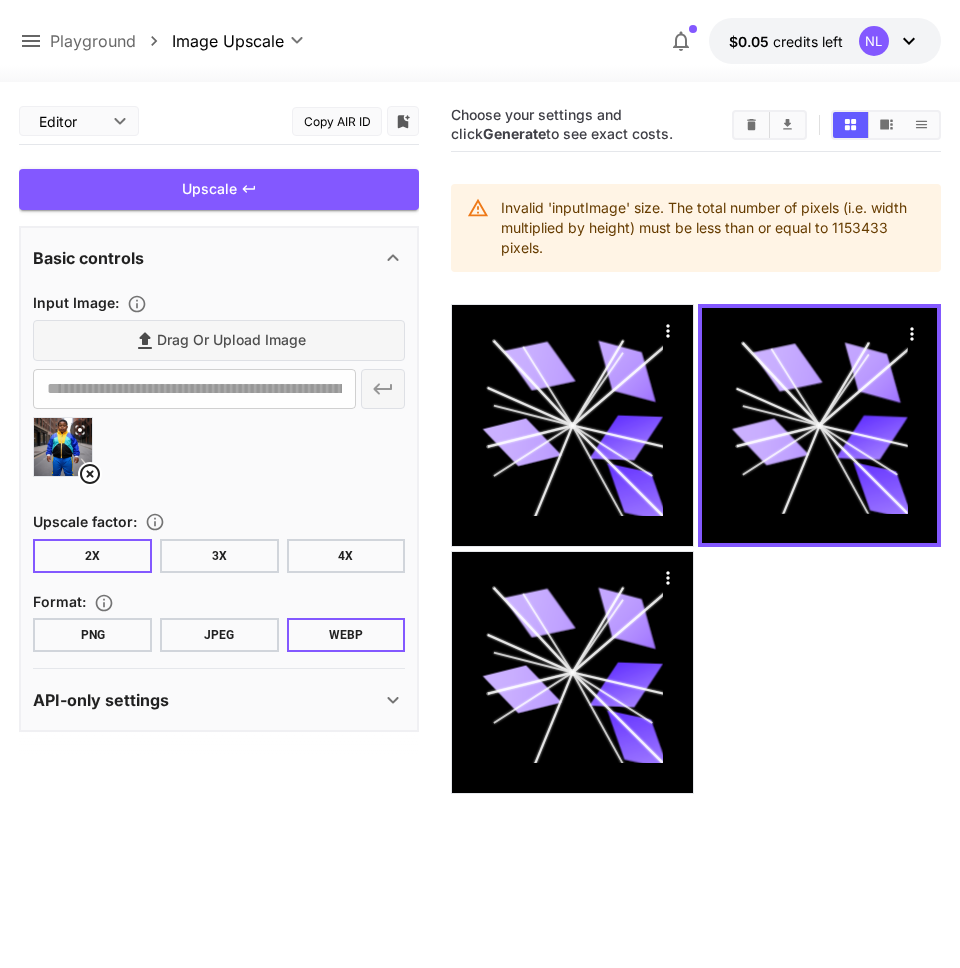 click on "API-only settings" at bounding box center [207, 700] 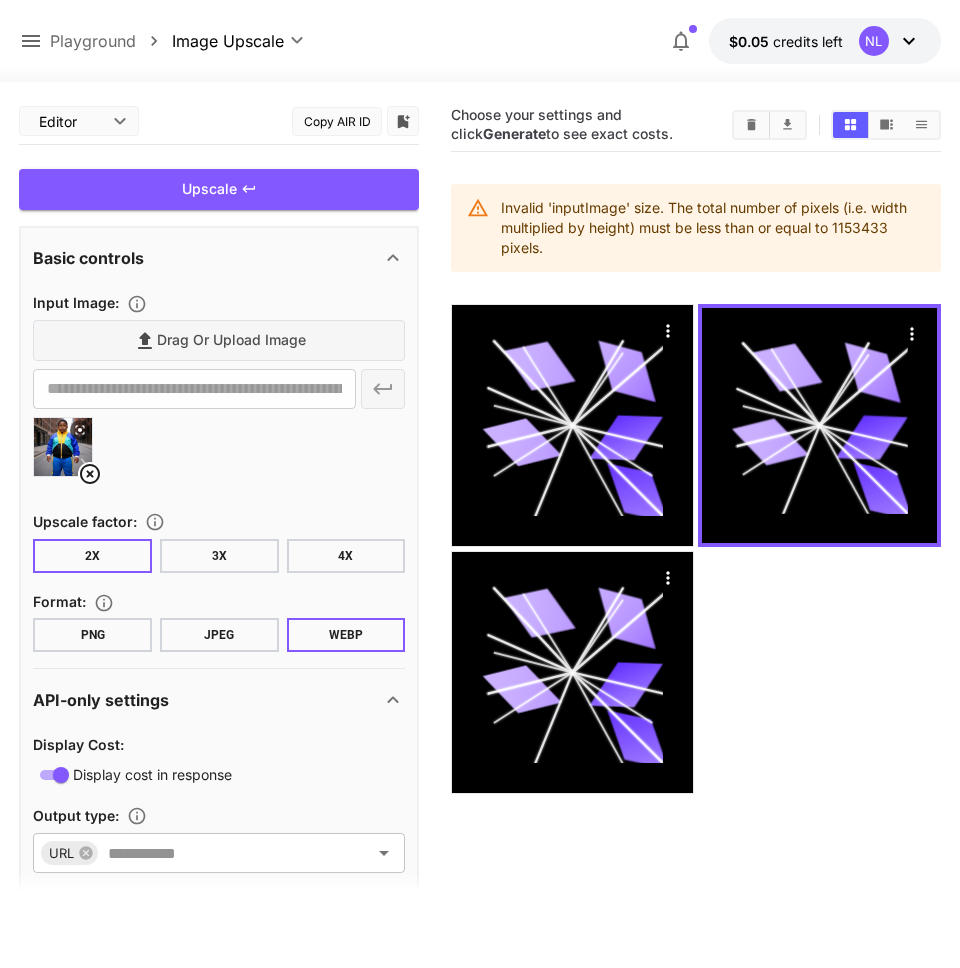click 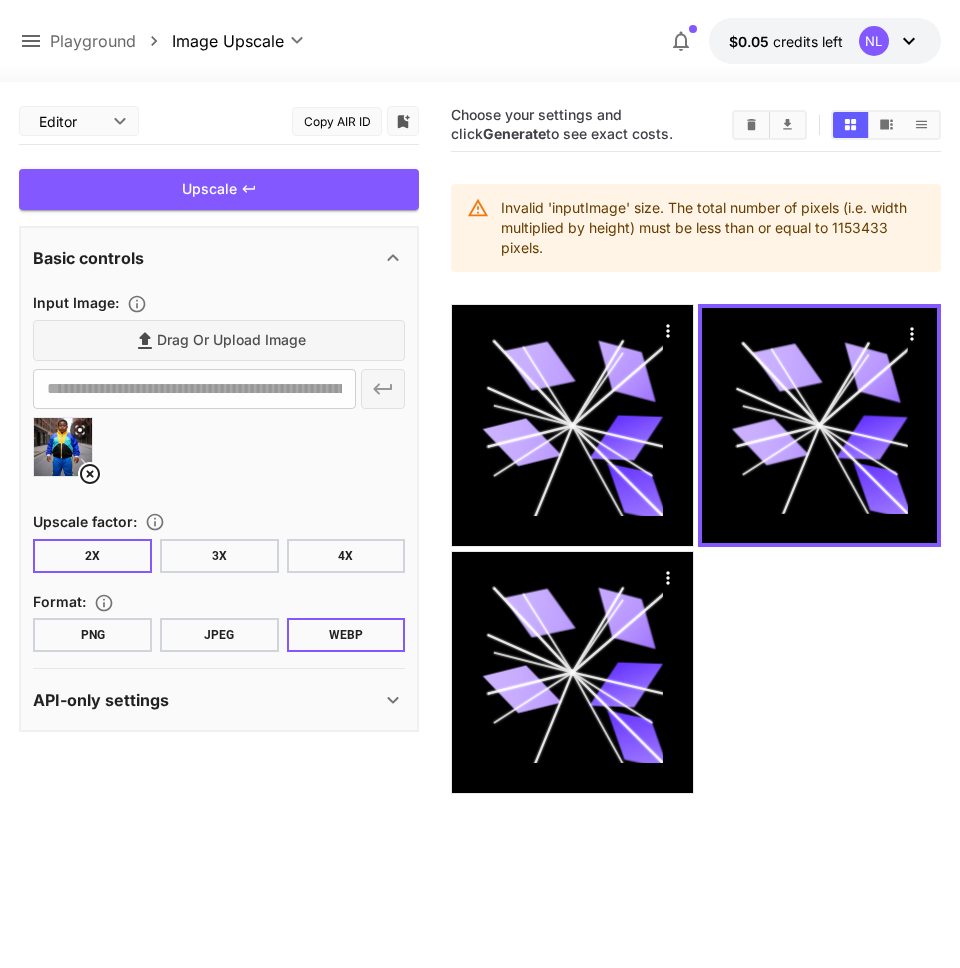 click at bounding box center [63, 447] 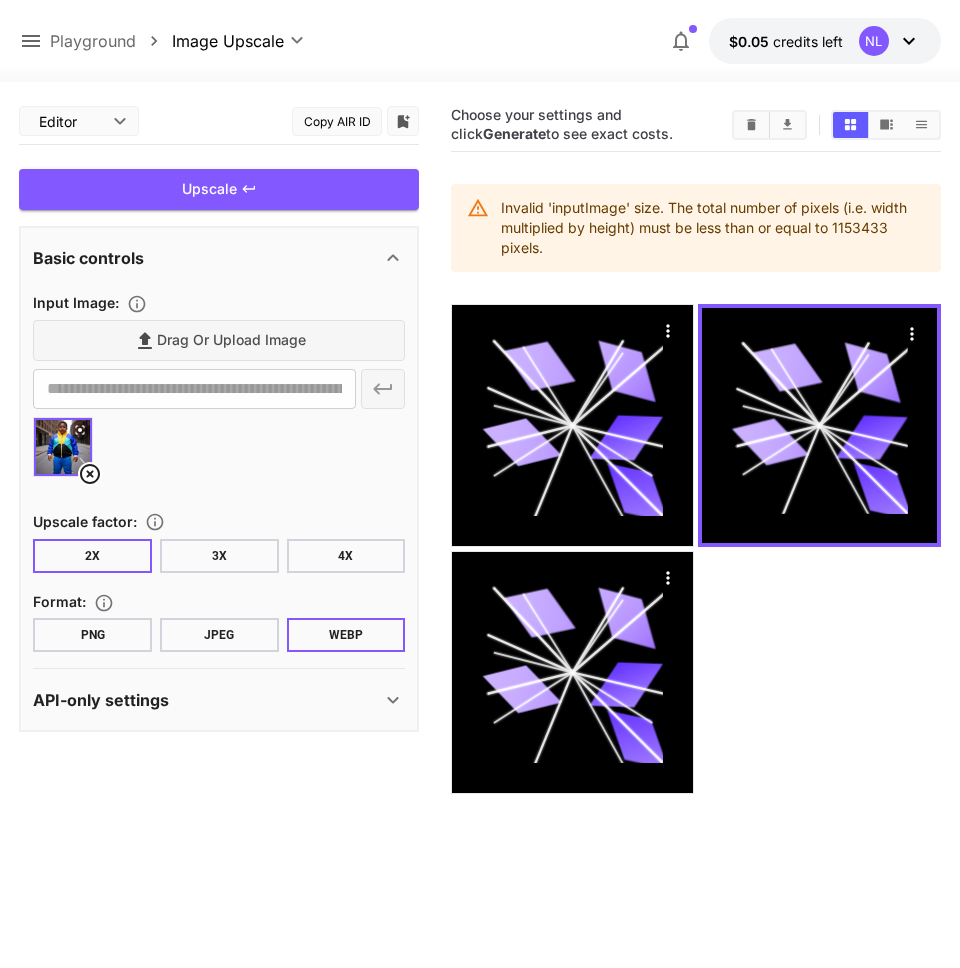click at bounding box center [63, 447] 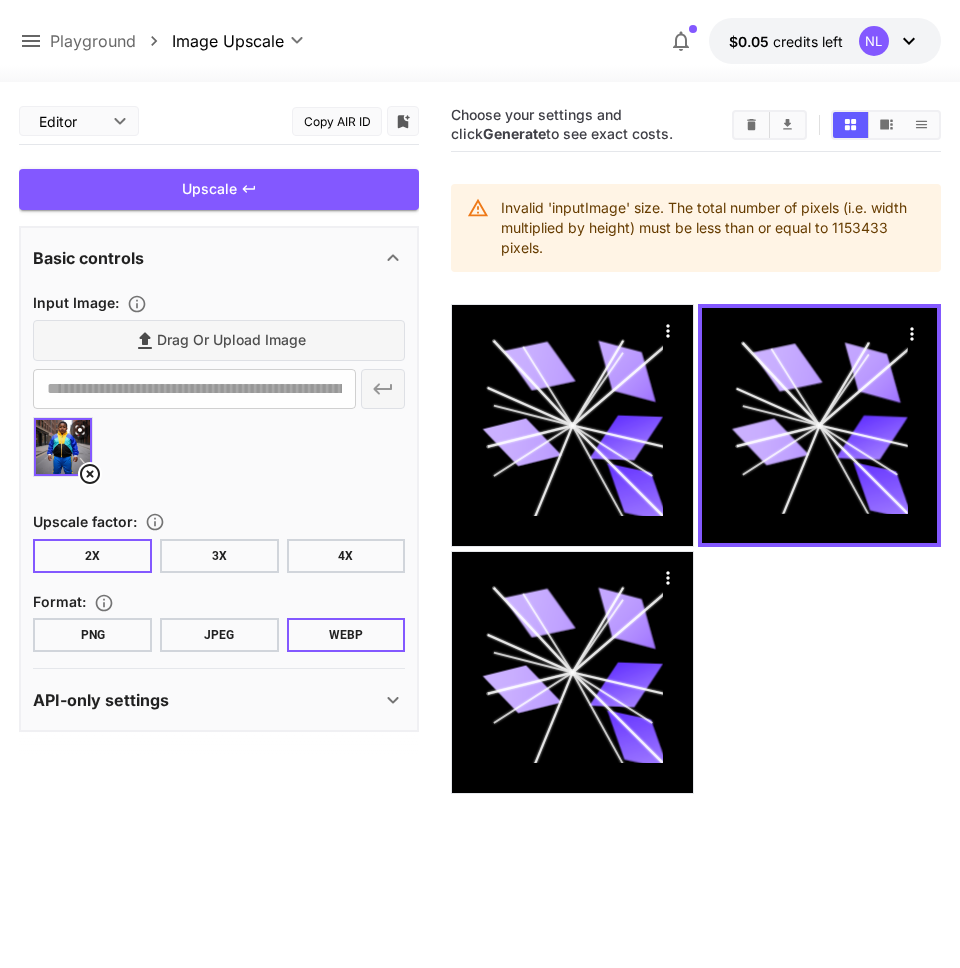 click at bounding box center [219, 455] 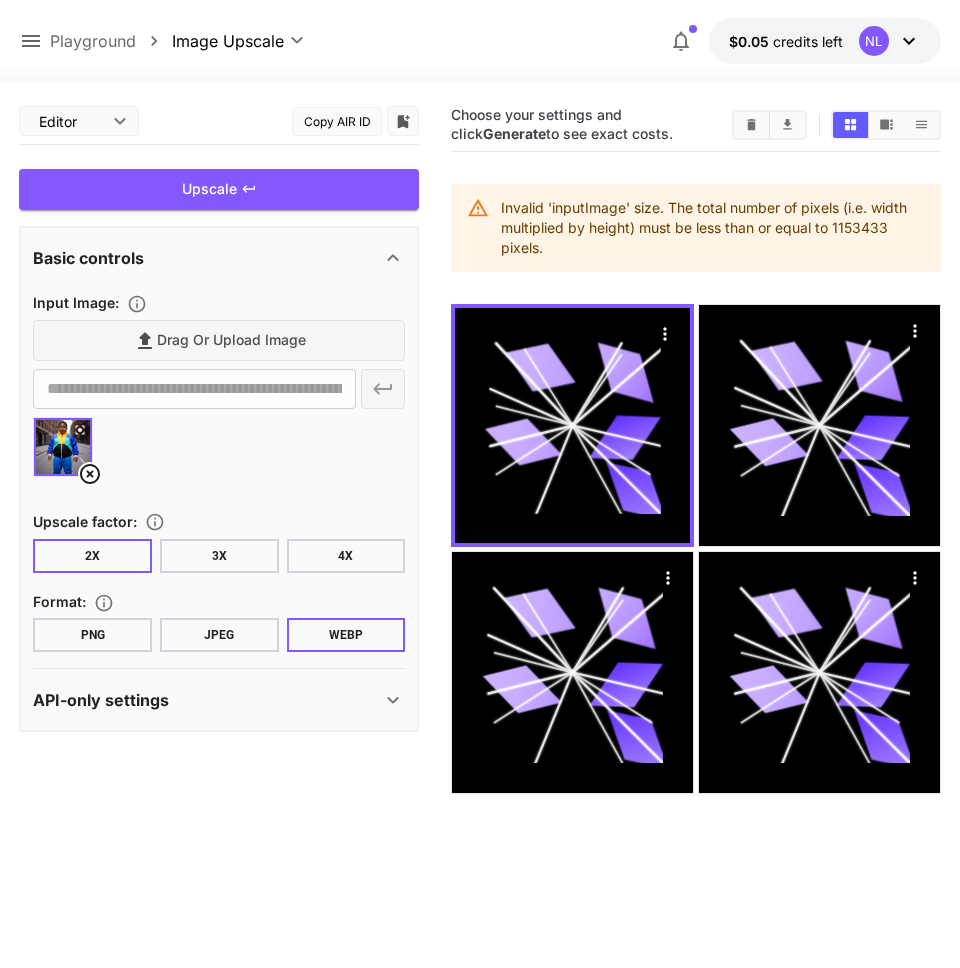 click on "**********" at bounding box center [480, 563] 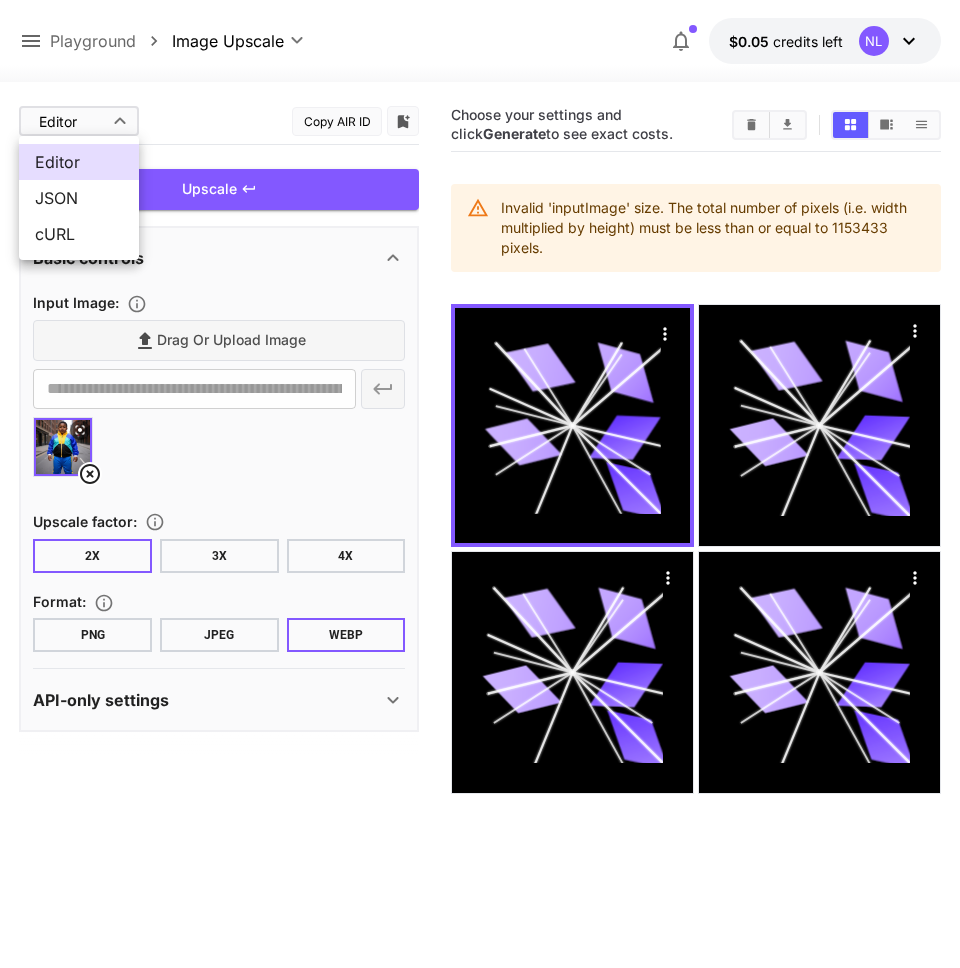 click at bounding box center [480, 484] 